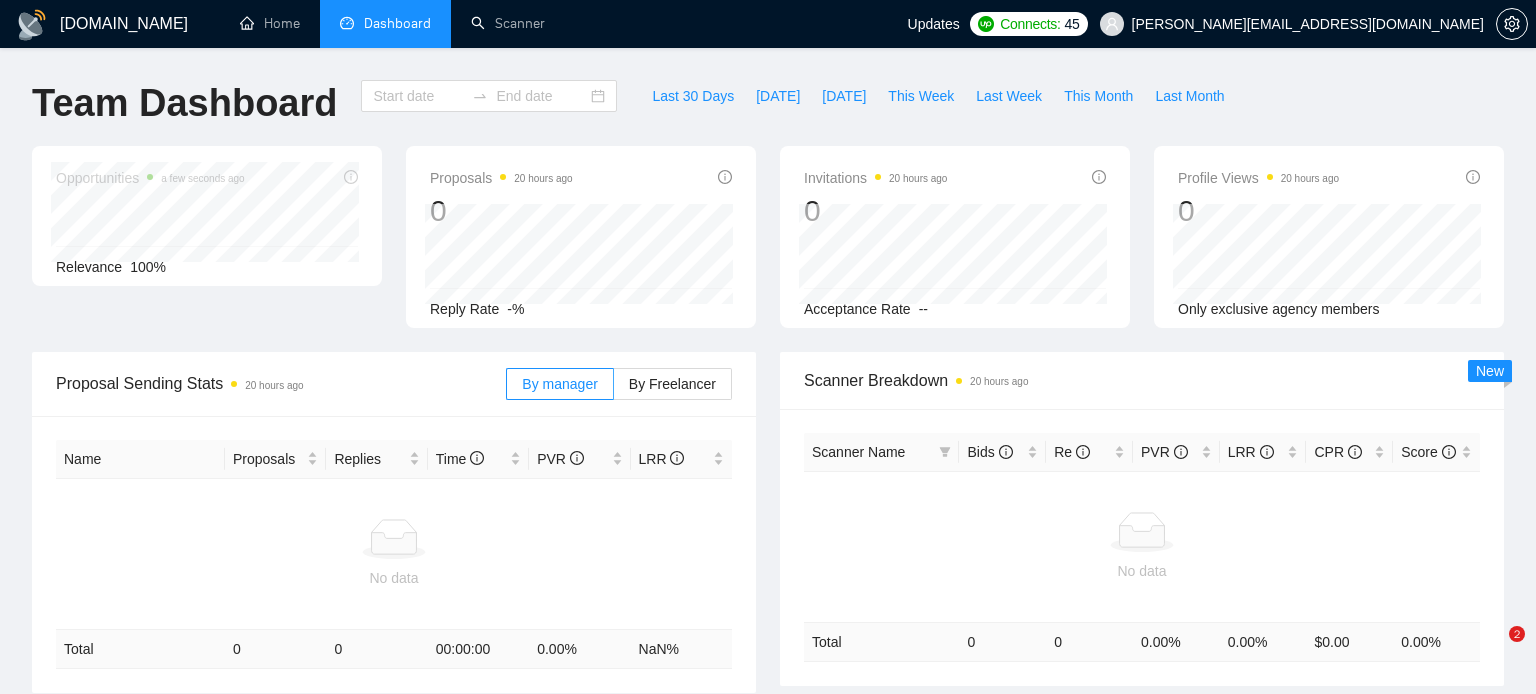 type on "[DATE]" 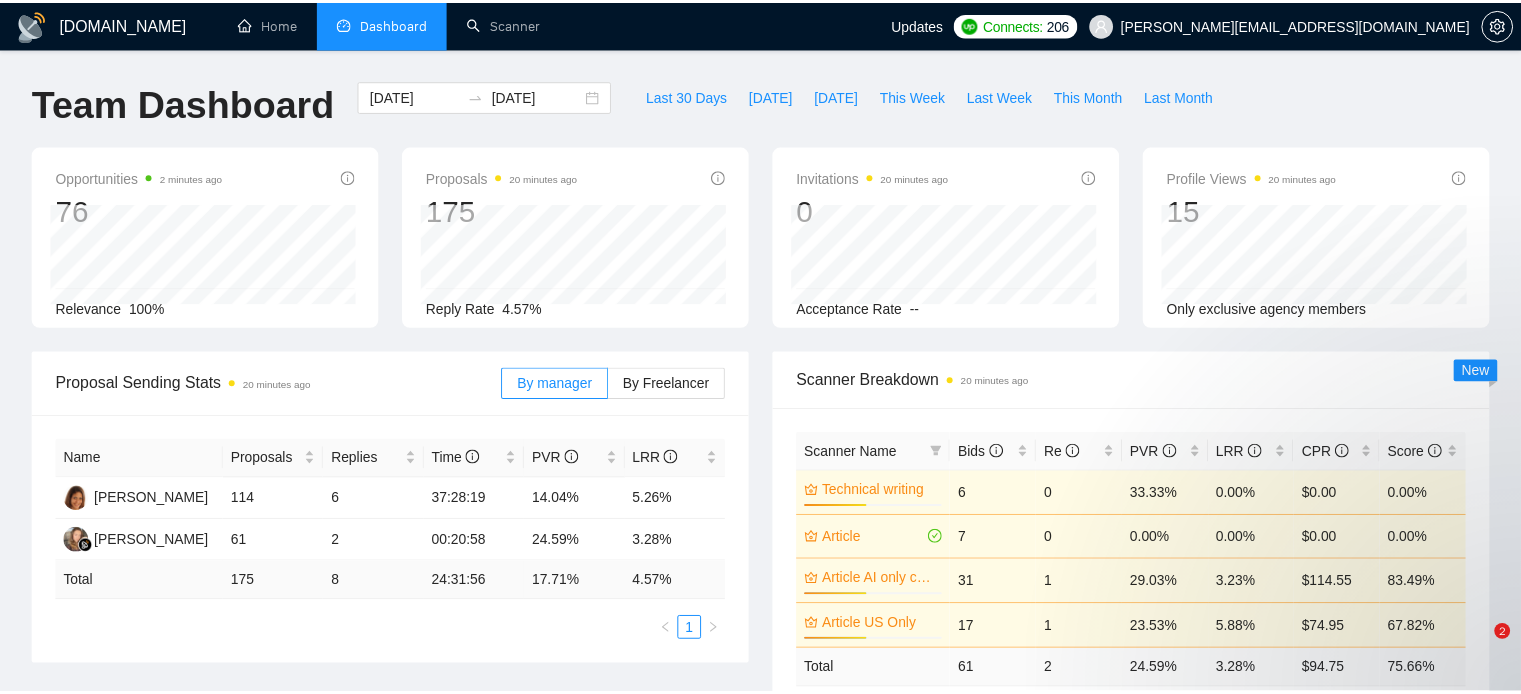scroll, scrollTop: 0, scrollLeft: 0, axis: both 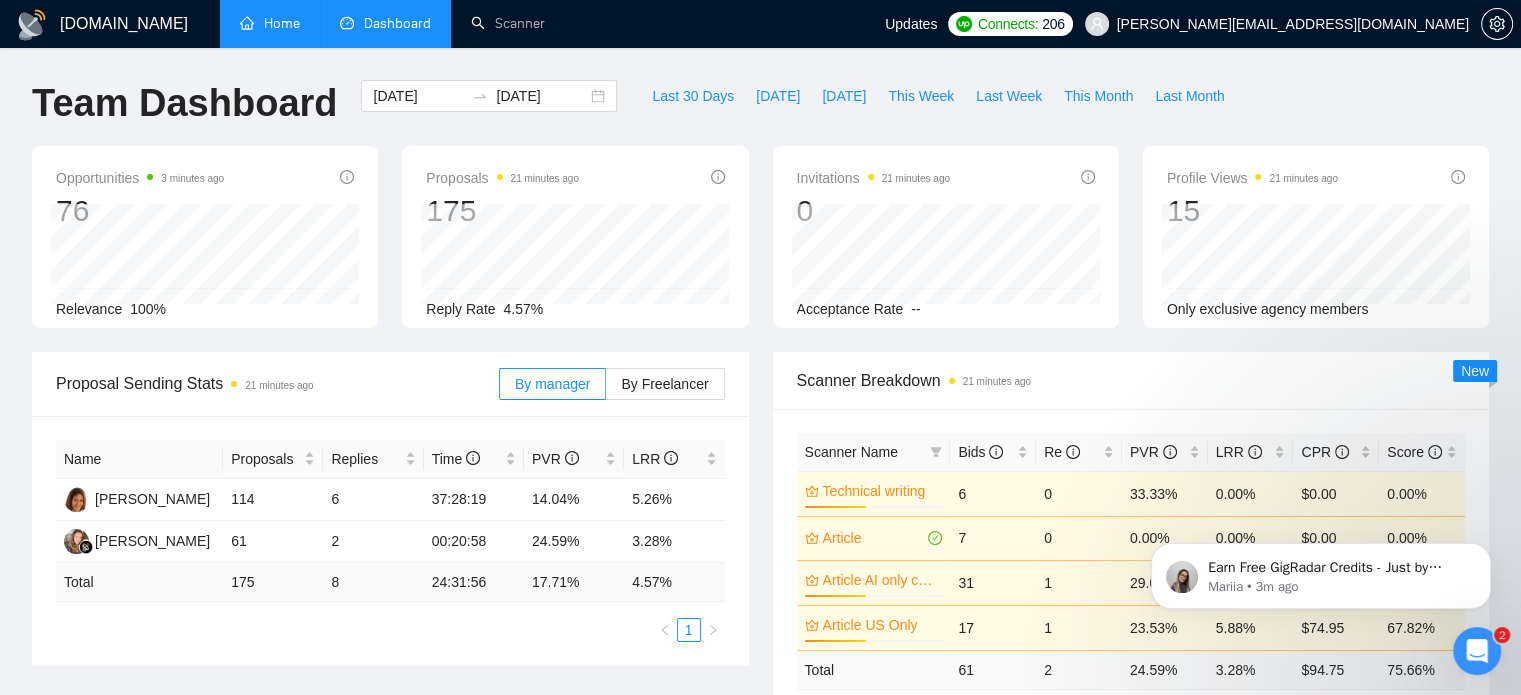 click on "Home" at bounding box center (270, 23) 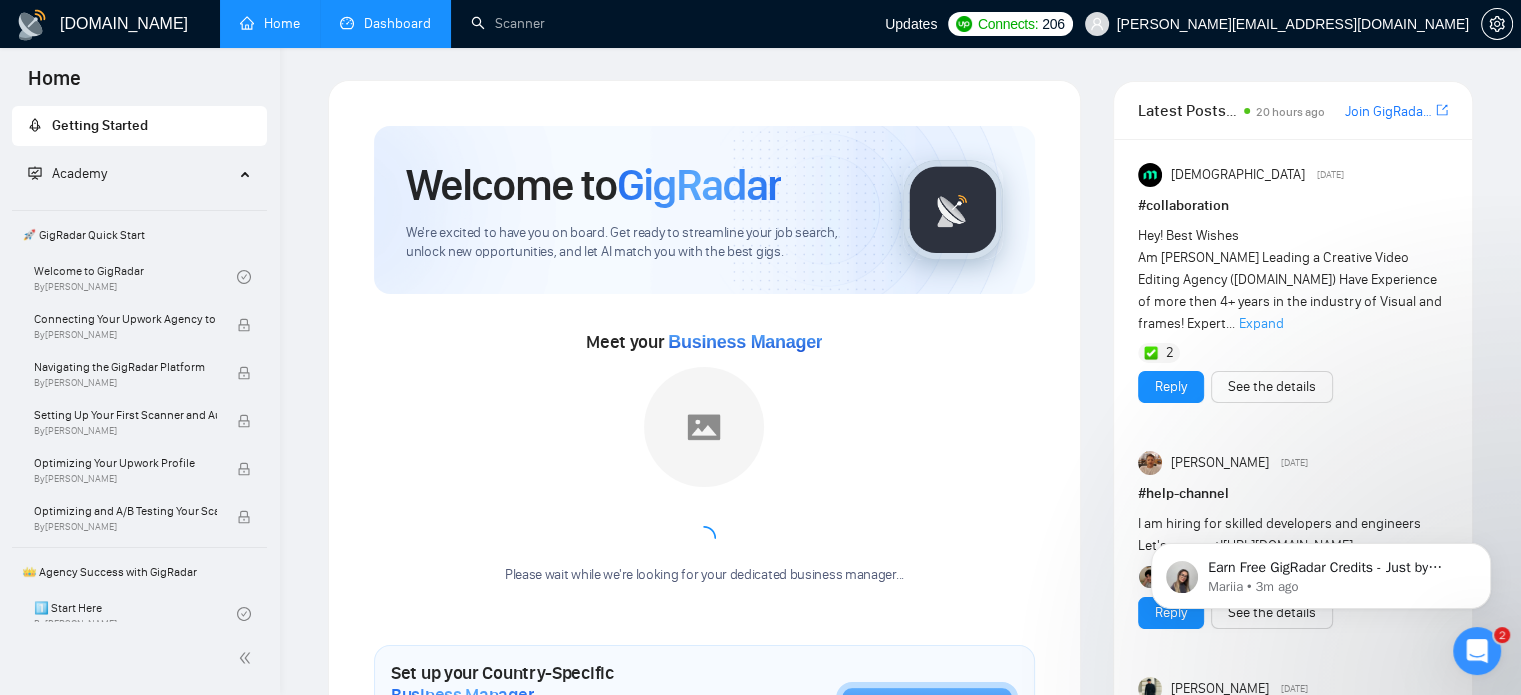 click on "Dashboard" at bounding box center (385, 23) 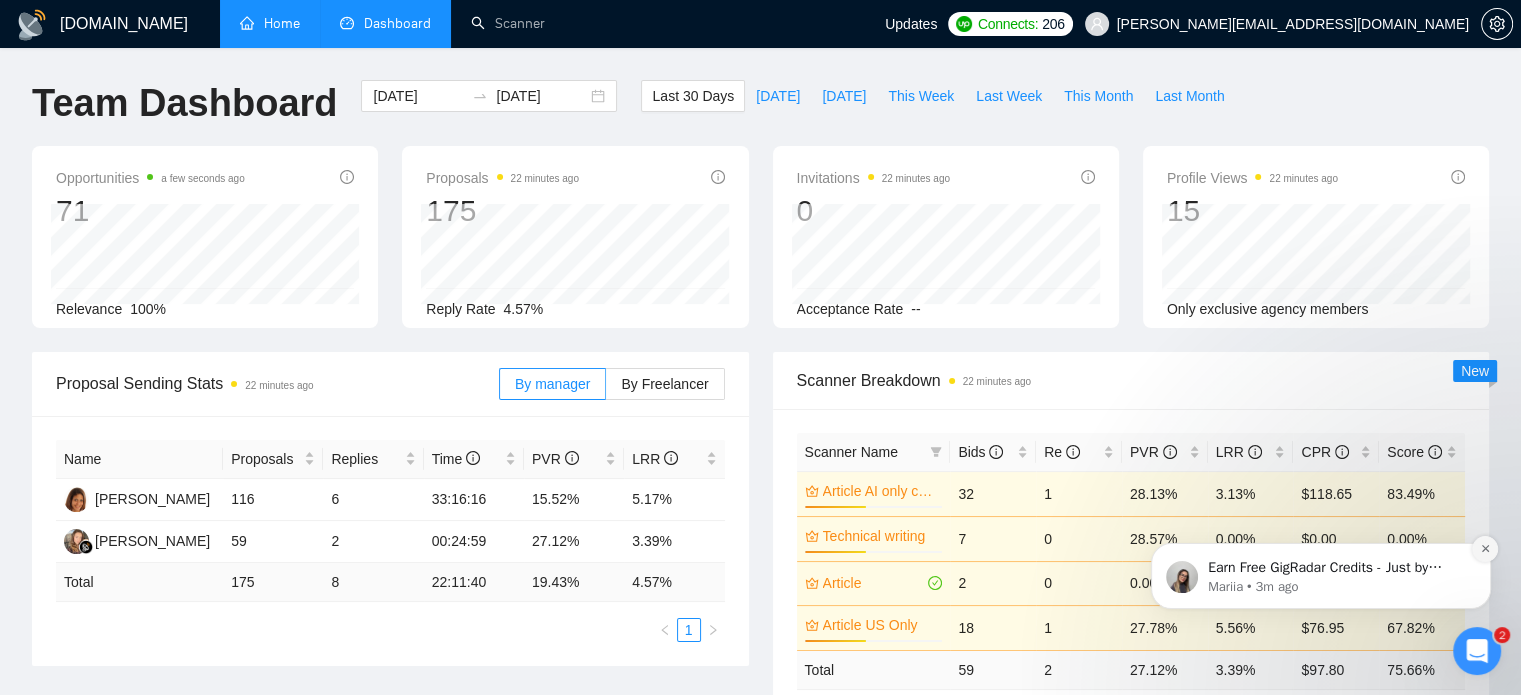 click 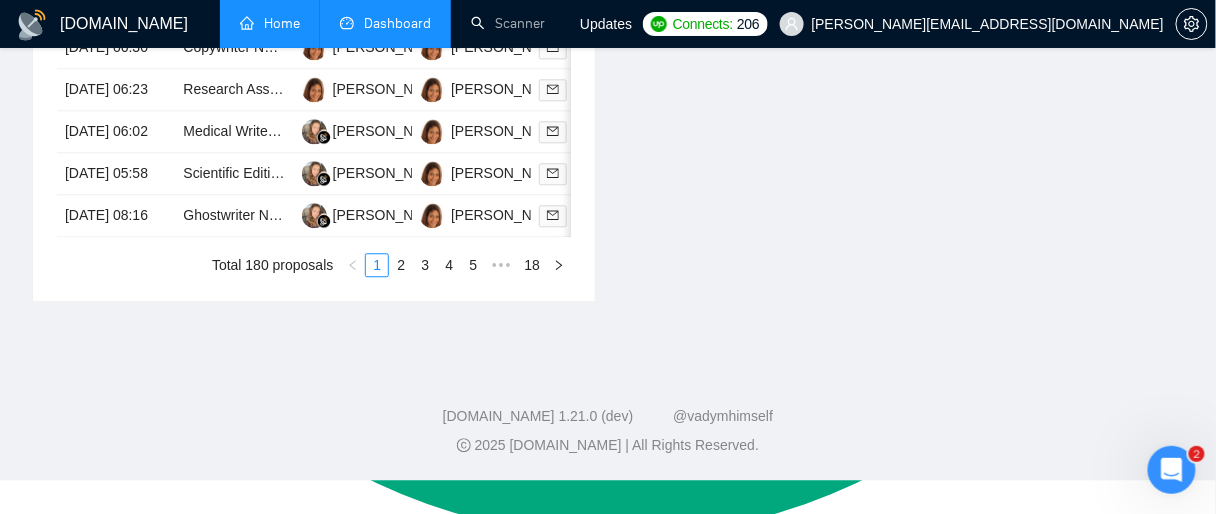 scroll, scrollTop: 1303, scrollLeft: 0, axis: vertical 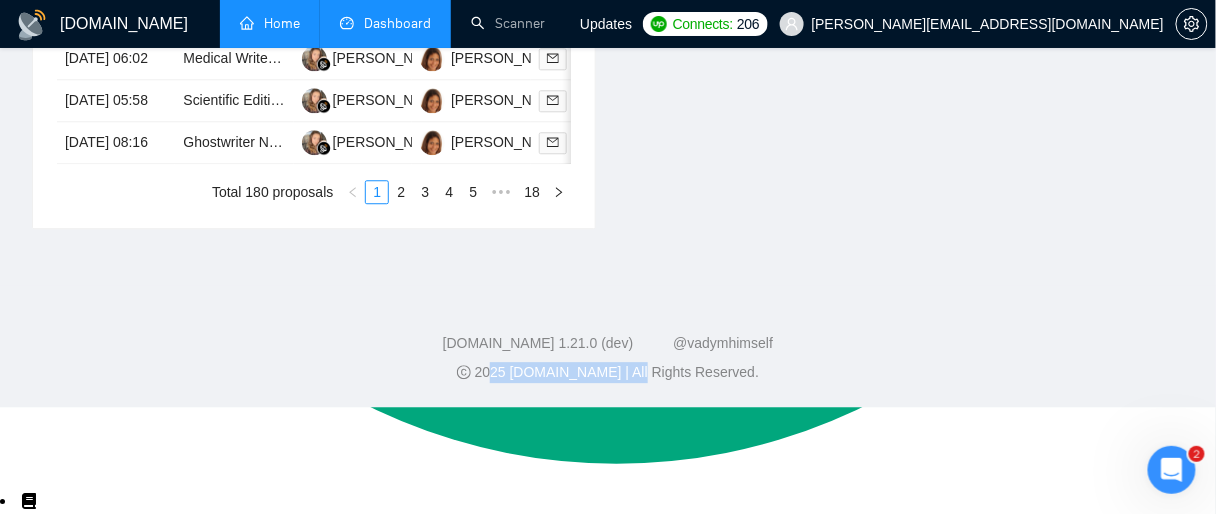 drag, startPoint x: 512, startPoint y: 511, endPoint x: 642, endPoint y: 506, distance: 130.09612 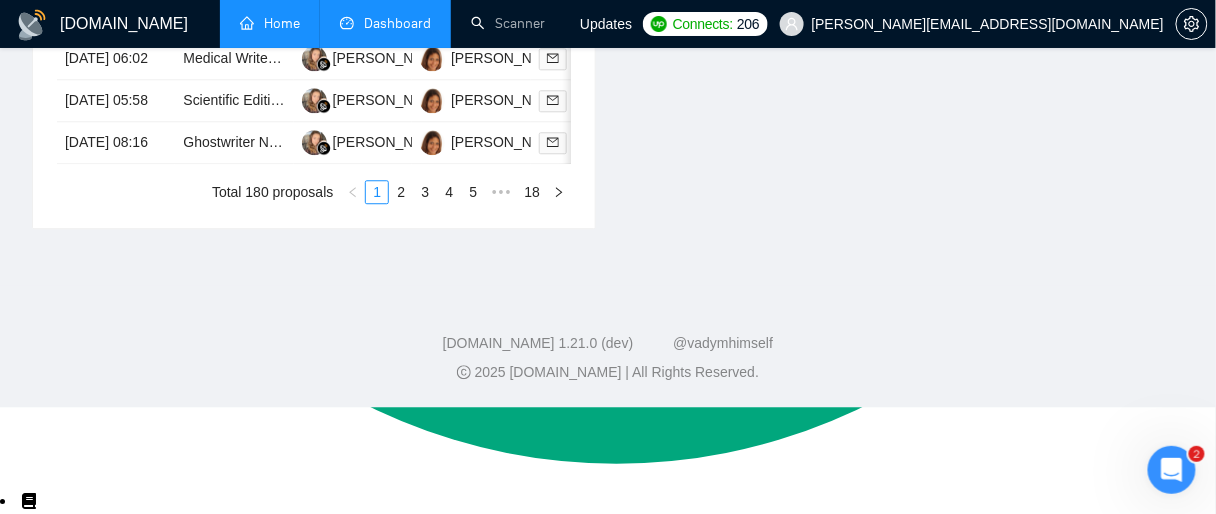click on "[DOMAIN_NAME] 1.21.0 (dev) @vadymhimself   2025 [DOMAIN_NAME] | All Rights Reserved." at bounding box center [608, 346] 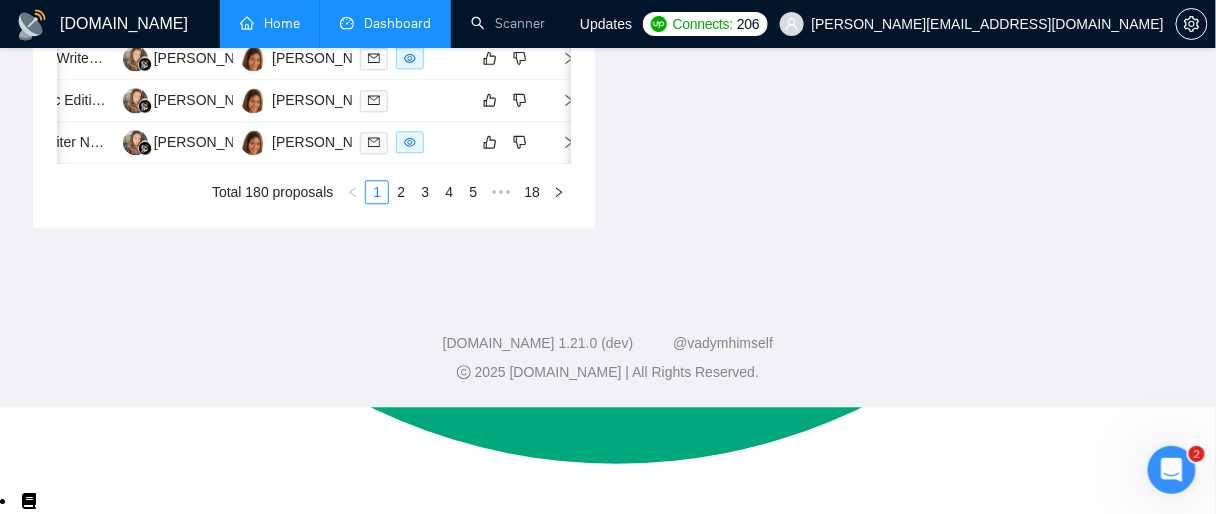 scroll, scrollTop: 0, scrollLeft: 184, axis: horizontal 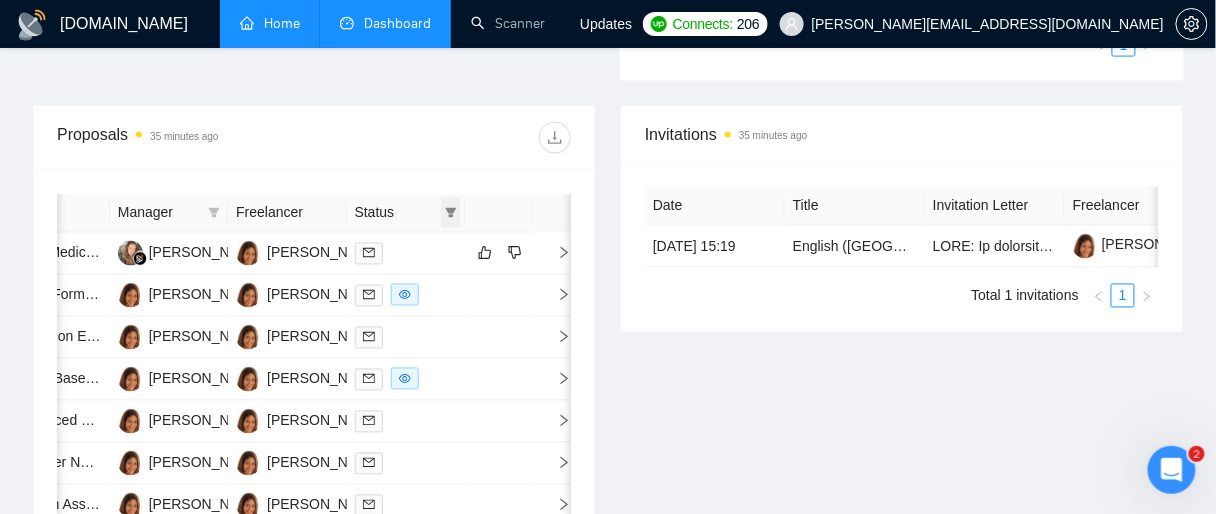 click 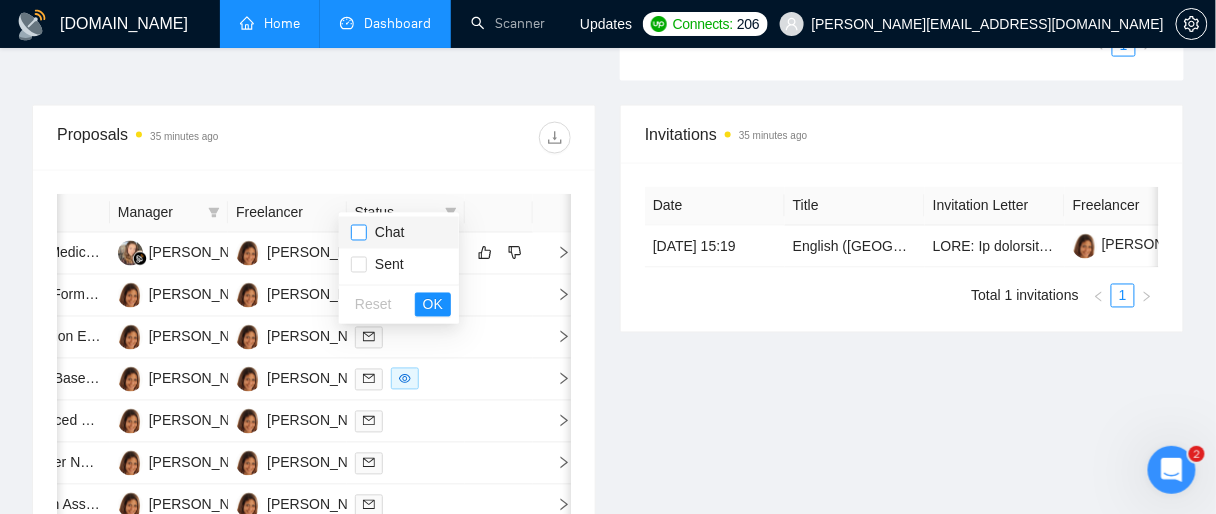 click at bounding box center (359, 233) 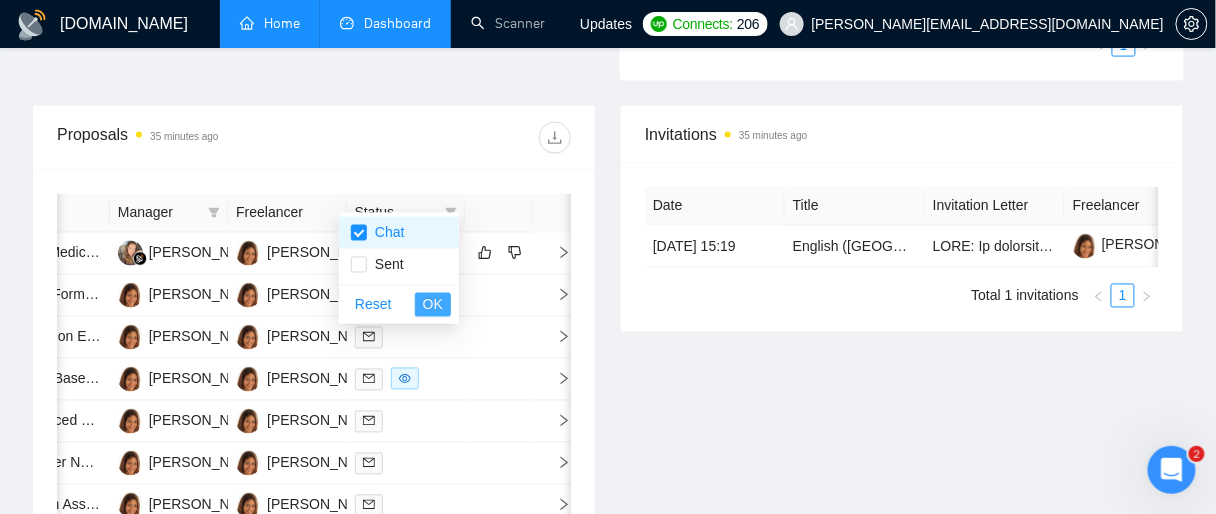 click on "OK" at bounding box center (433, 305) 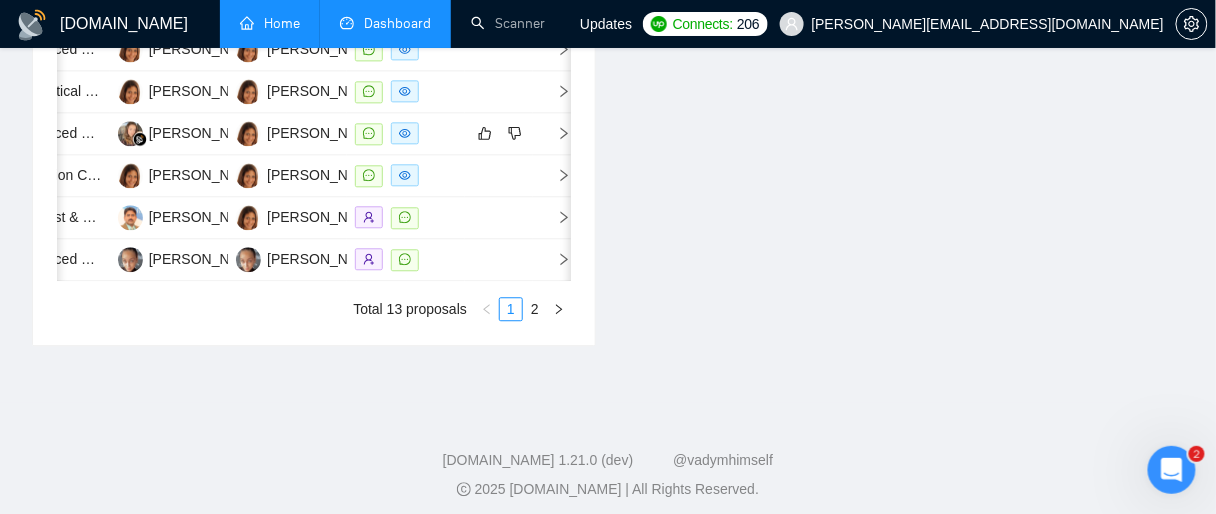 scroll, scrollTop: 1143, scrollLeft: 0, axis: vertical 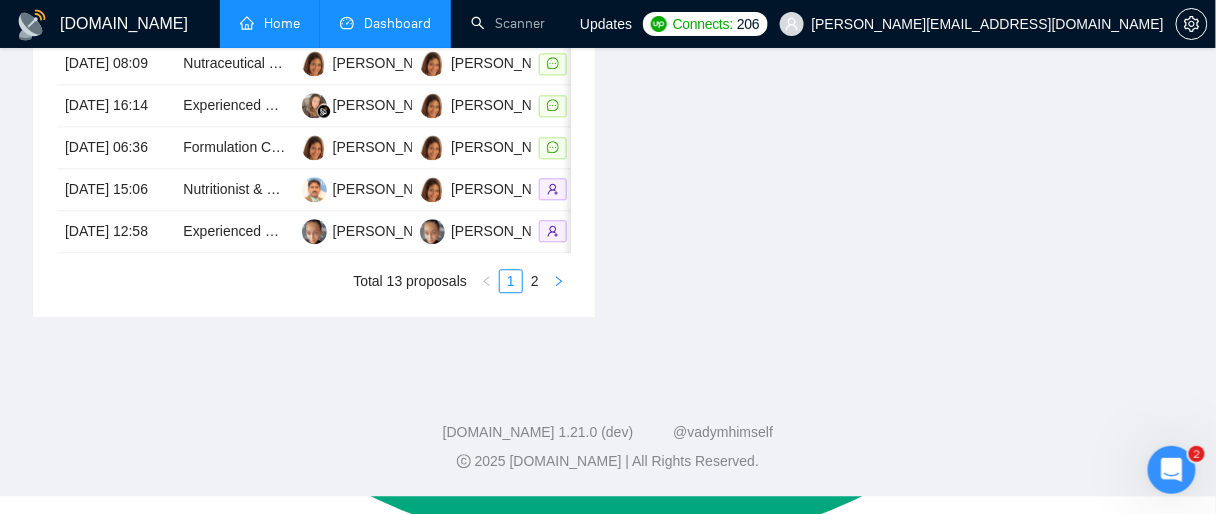 click 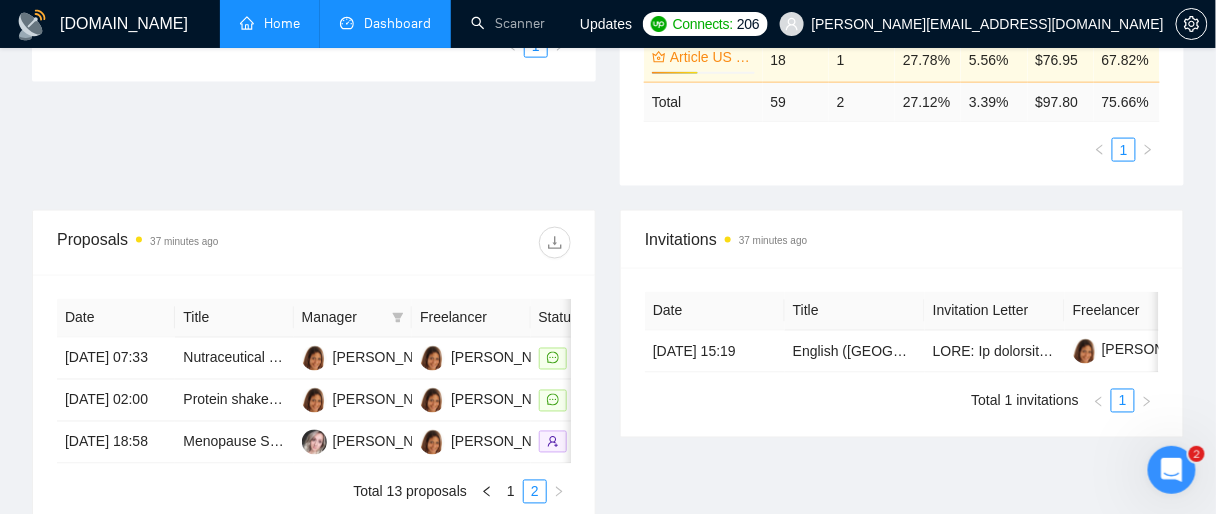 scroll, scrollTop: 718, scrollLeft: 0, axis: vertical 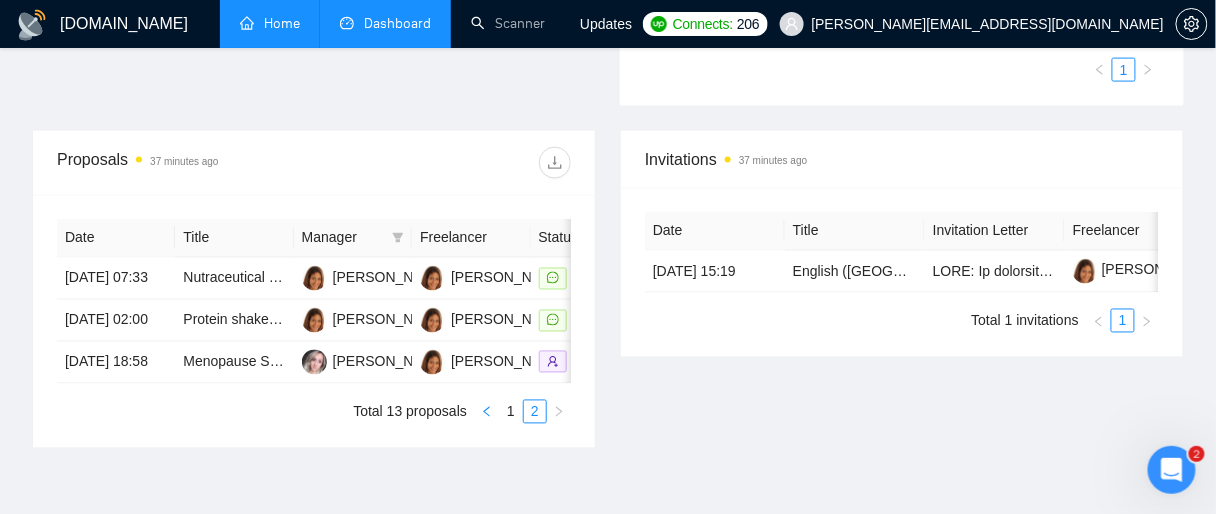 click 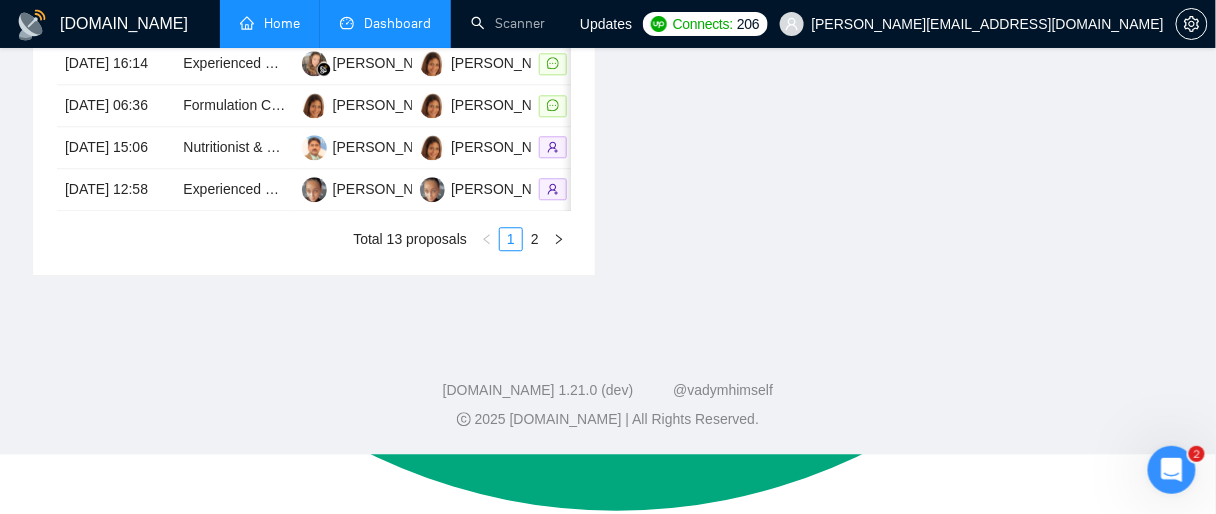 scroll, scrollTop: 1278, scrollLeft: 0, axis: vertical 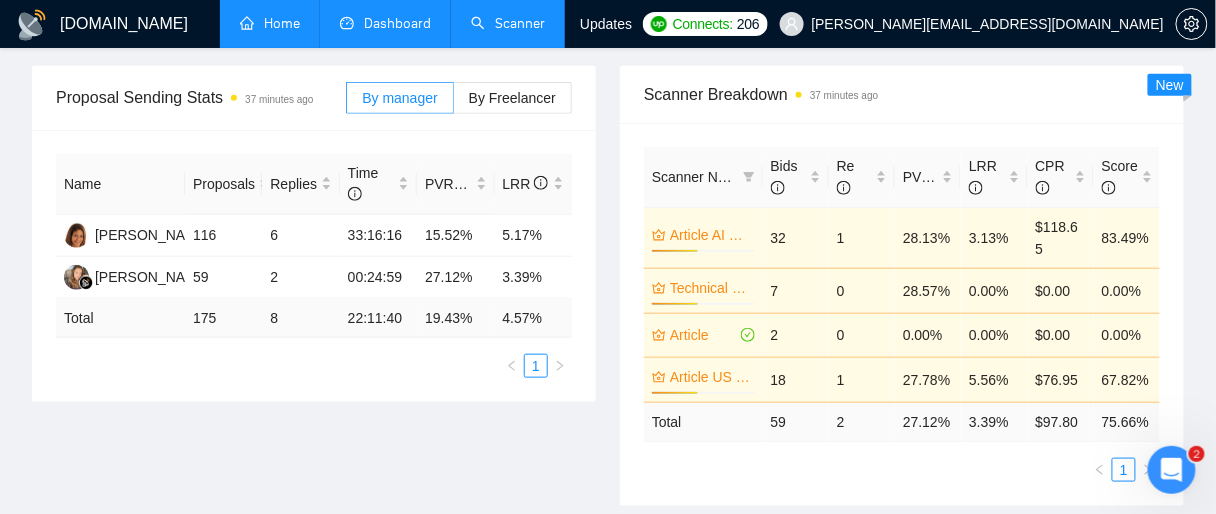 click on "Scanner" at bounding box center (508, 23) 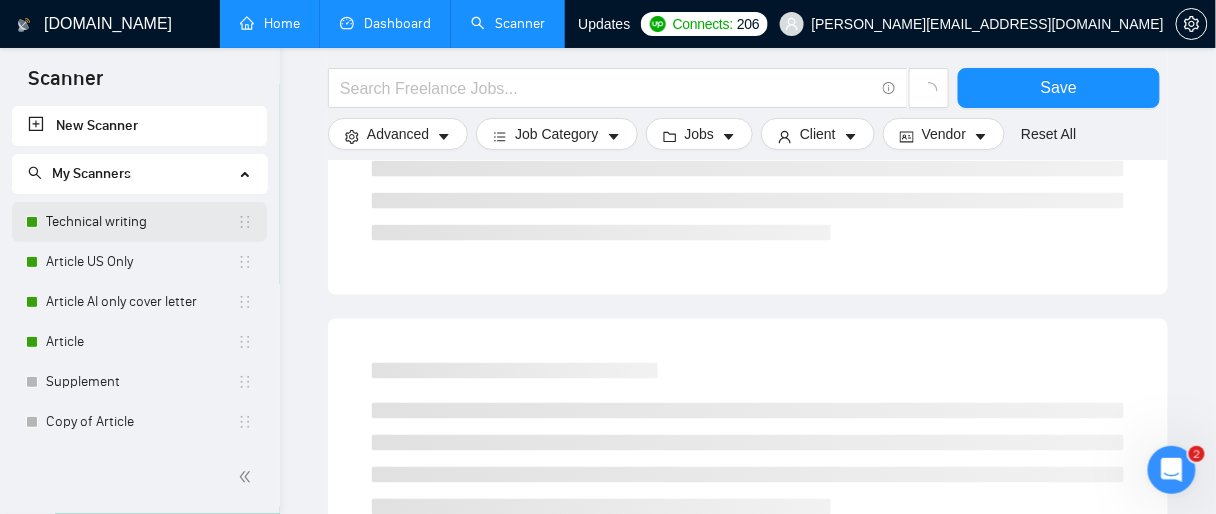 click on "Technical writing" at bounding box center (141, 222) 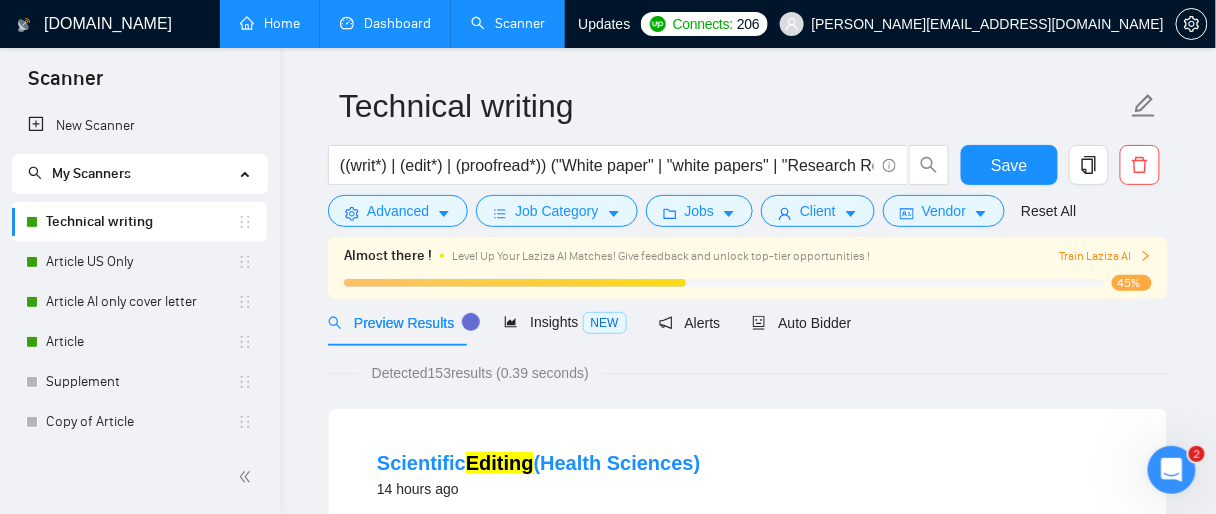 scroll, scrollTop: 0, scrollLeft: 0, axis: both 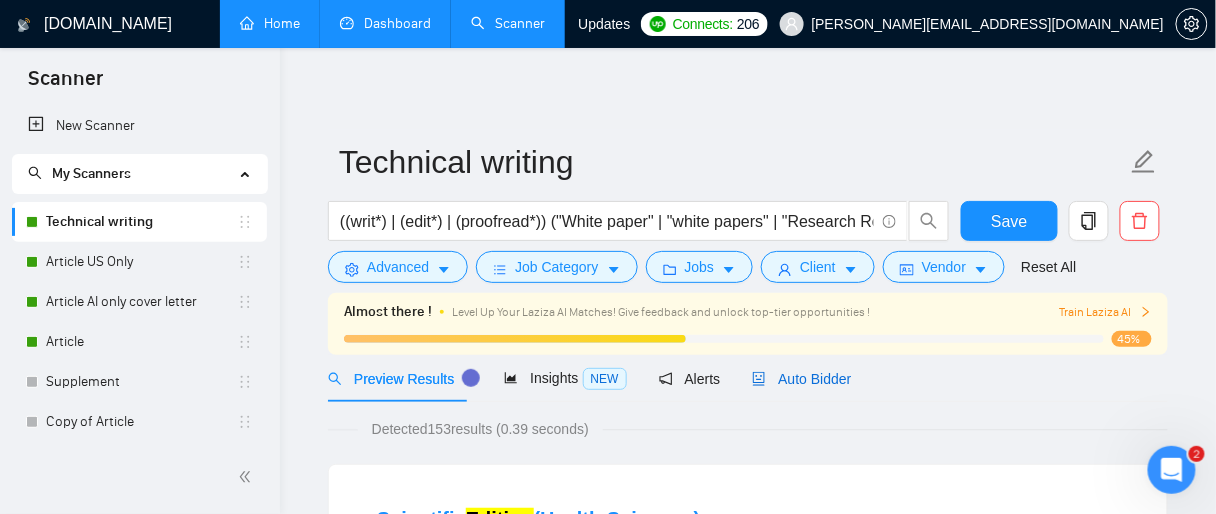 click on "Auto Bidder" at bounding box center [801, 379] 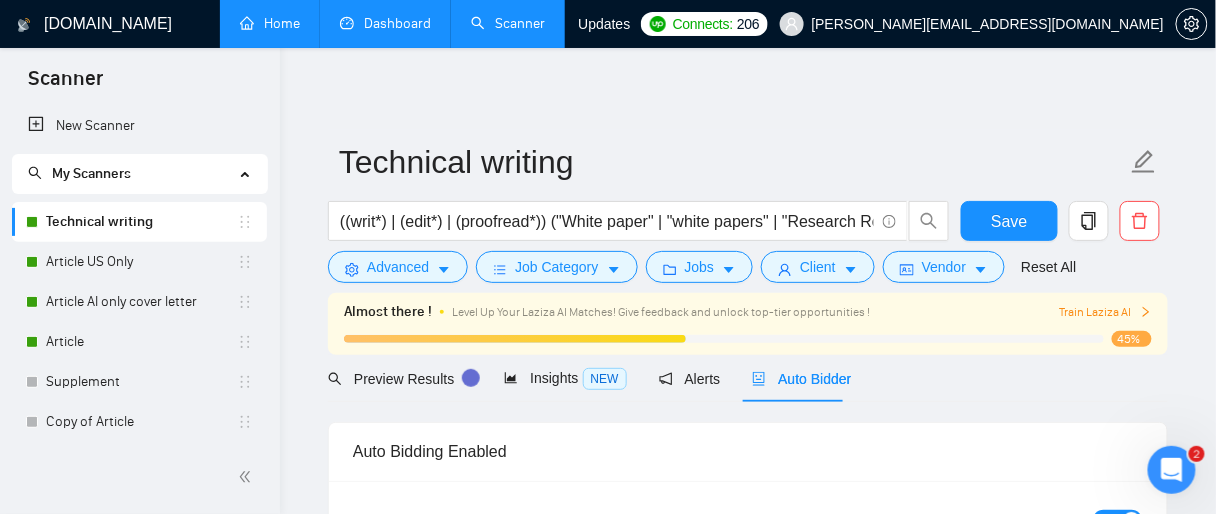 checkbox on "true" 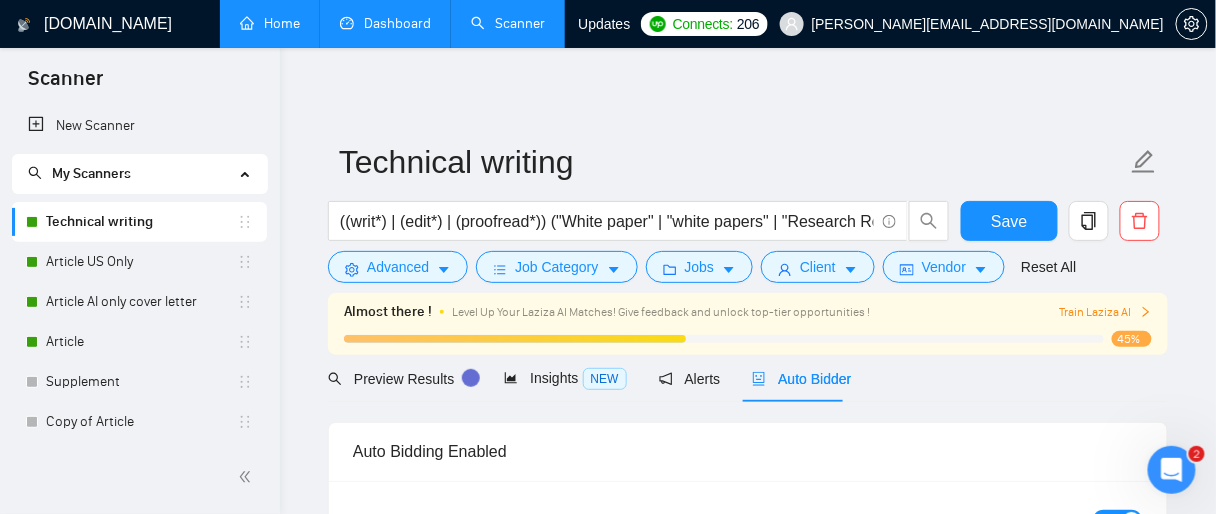 type 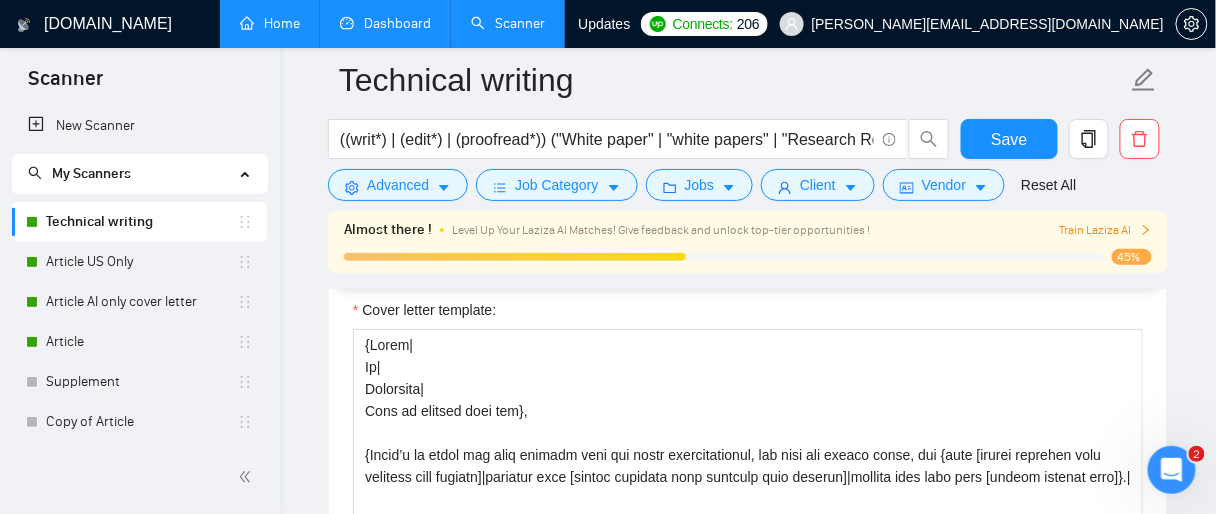 scroll, scrollTop: 1760, scrollLeft: 0, axis: vertical 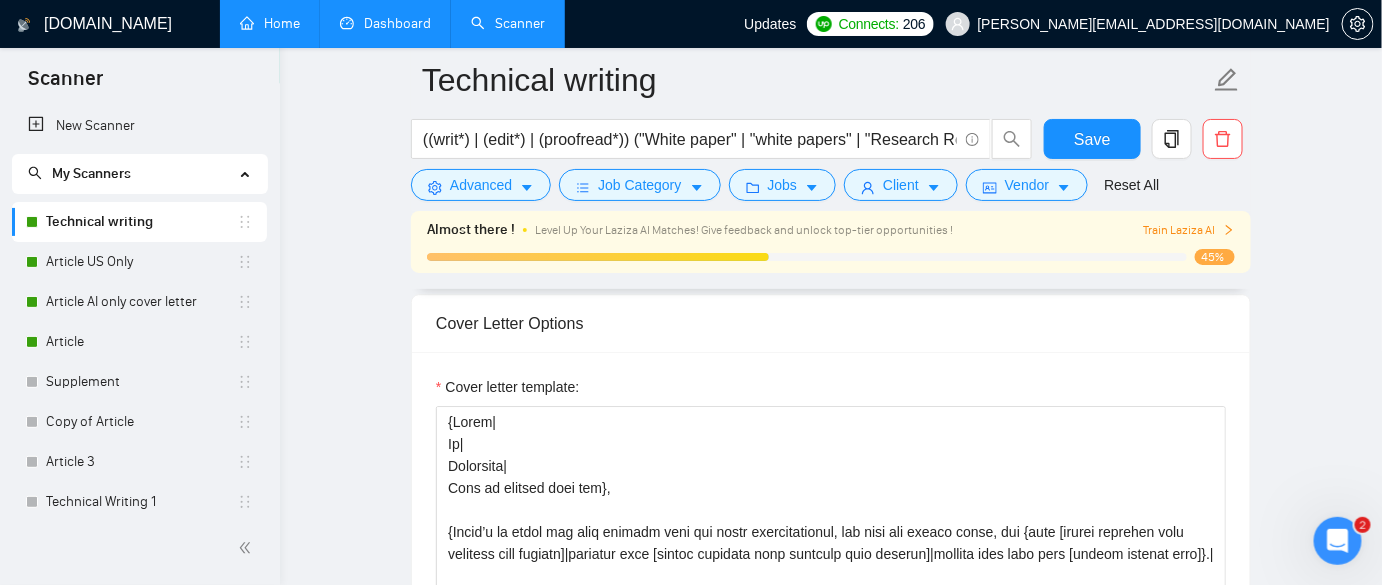 drag, startPoint x: 1111, startPoint y: 1, endPoint x: 328, endPoint y: 210, distance: 810.41345 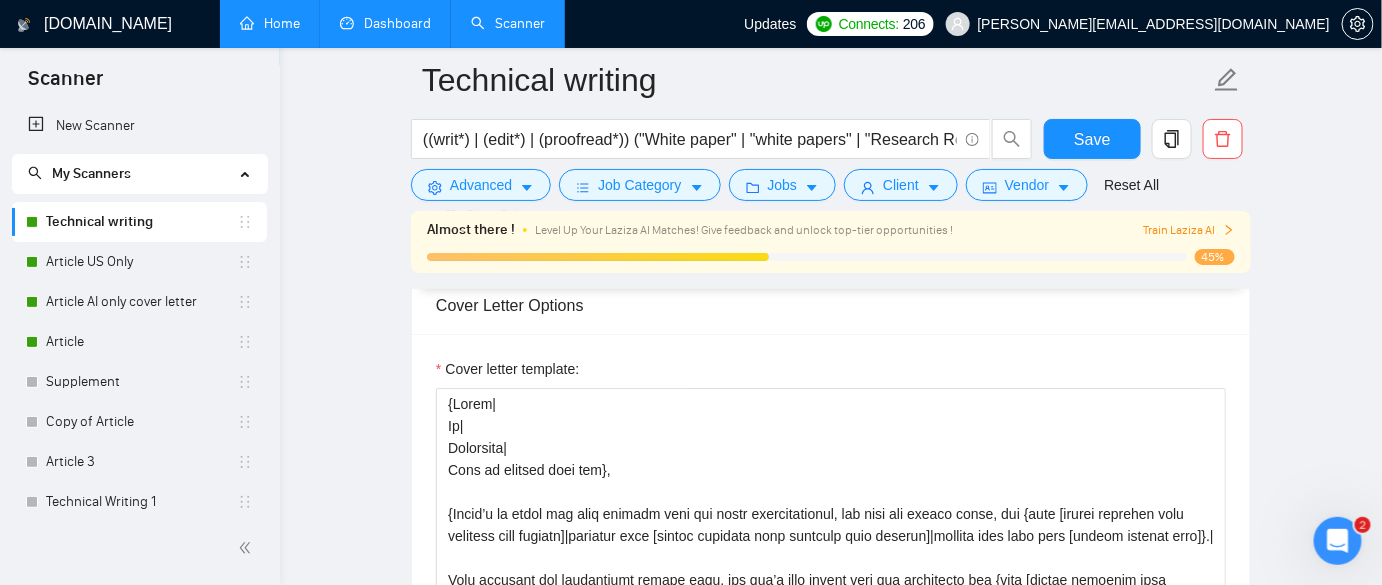 scroll, scrollTop: 1725, scrollLeft: 0, axis: vertical 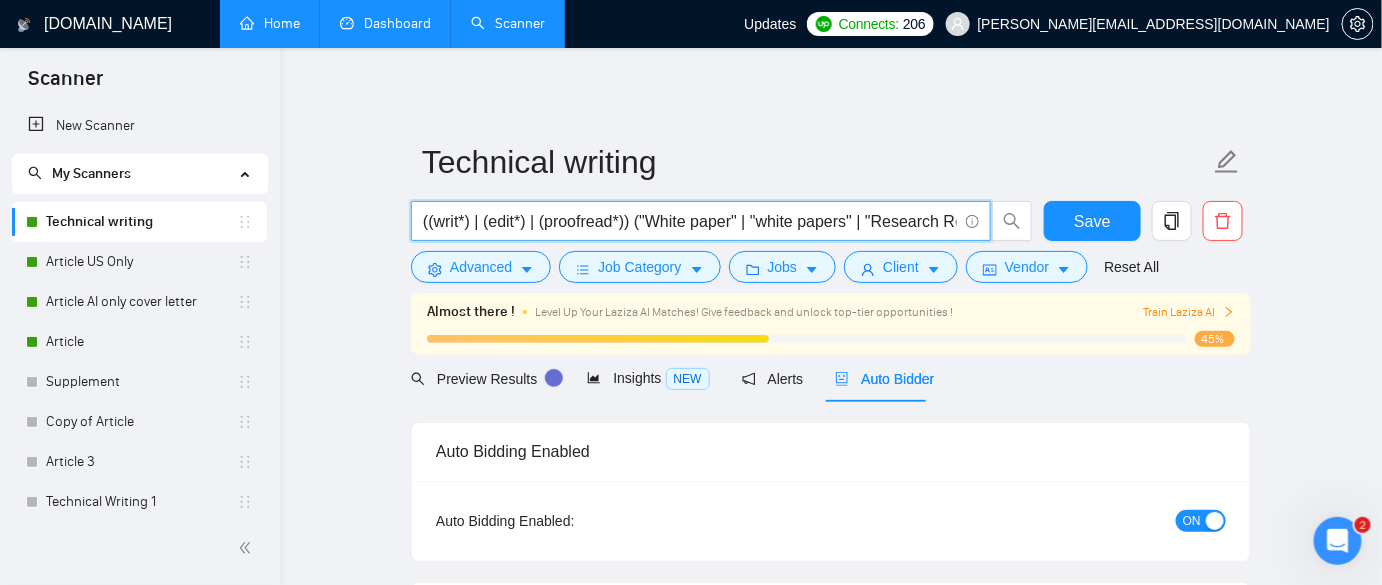 click on "((writ*) | (edit*) | (proofread*)) ("White paper" | "white papers" | "Research Report" | "research reports" | "technical brief" | "policy paper" | "position paper" | "discussion paper" | "analysis report" | "strategic document" | manuscript | "research paper" | "review paper" | "systematic review" | "Meta analysis" | "meta-analysis" | "literature search" | "literature review" | (publi*) | (CME*) | "continuing medical education") ((medic*) | (health*) | (biotech*) | "provider education" | "mental health" | PhD | MD | PharmD | EndNote | PubMed | Clinical | Pharmaceutical | Therapeutics | (Patholog*) | (Epidemiolog*) | (Genetic*) | (Microbiolog*) | (Immunolog*) | (Pharmacolog*)  | (Dermatolog*) | (Pulmonolog*) | (Urolog*) | (Pharmacist*) | Naturopath | (Metaboli*) | Chronic | Acute | Diagnosis | Prognosis | (Surge*) | Rehabilitation | Wellness | Lifestyle | "Chronic disease" | "Preventive care" | "Patient care")" at bounding box center (690, 221) 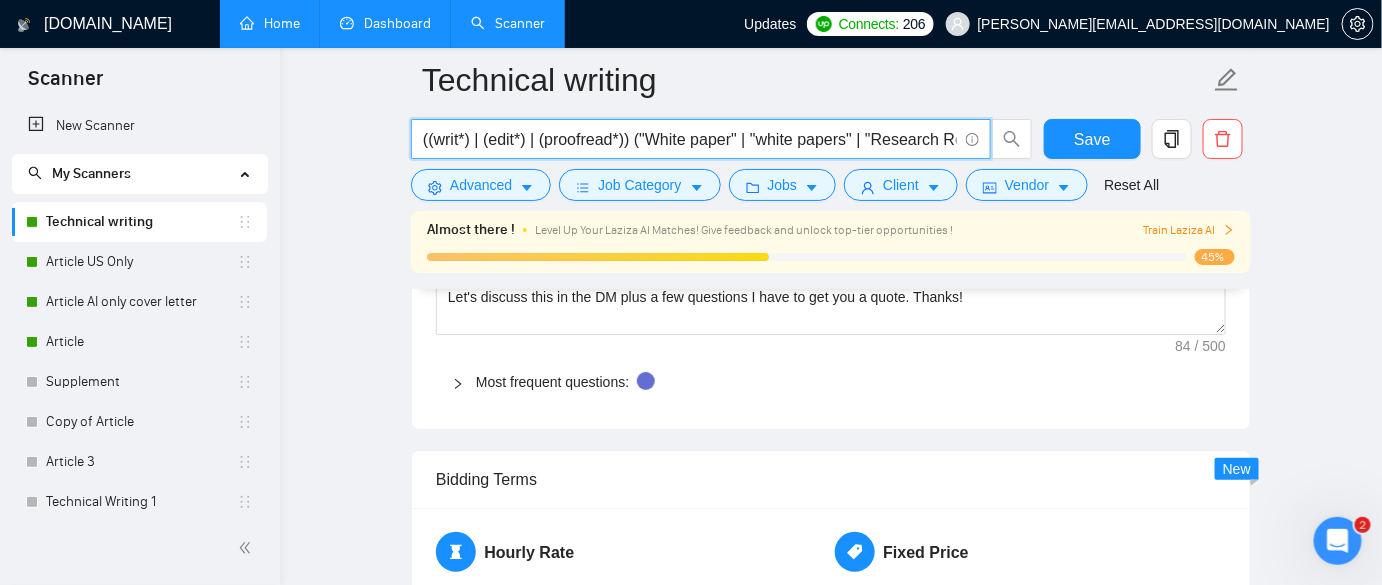 scroll, scrollTop: 2454, scrollLeft: 0, axis: vertical 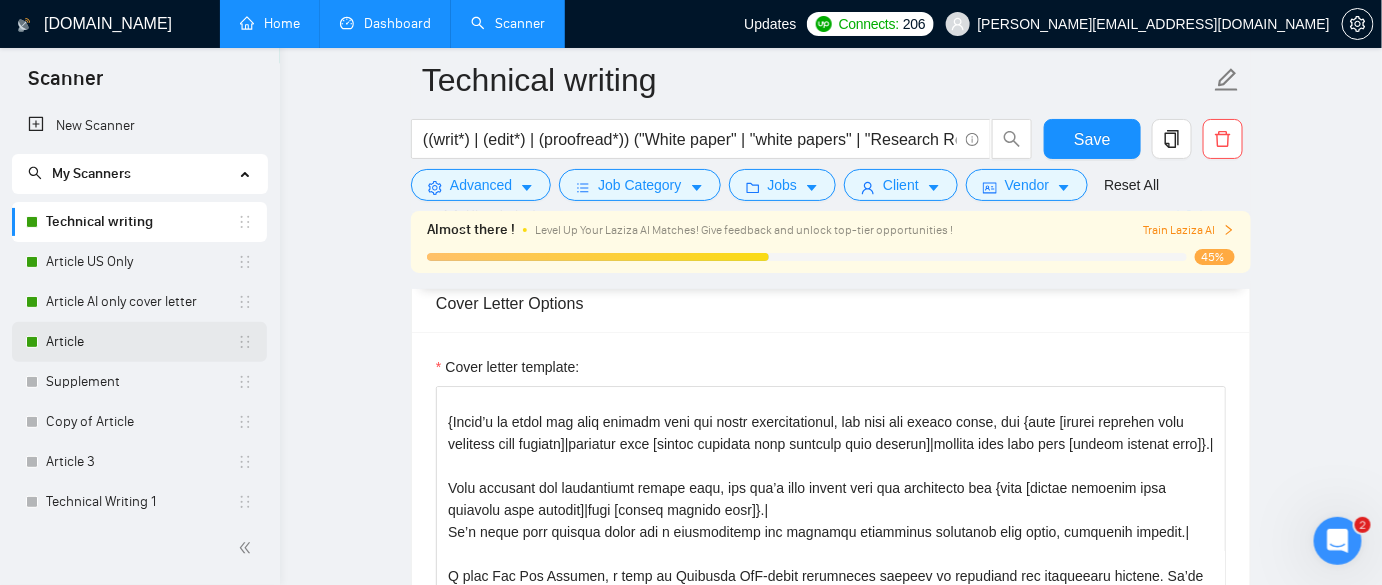 click on "Article" at bounding box center [141, 342] 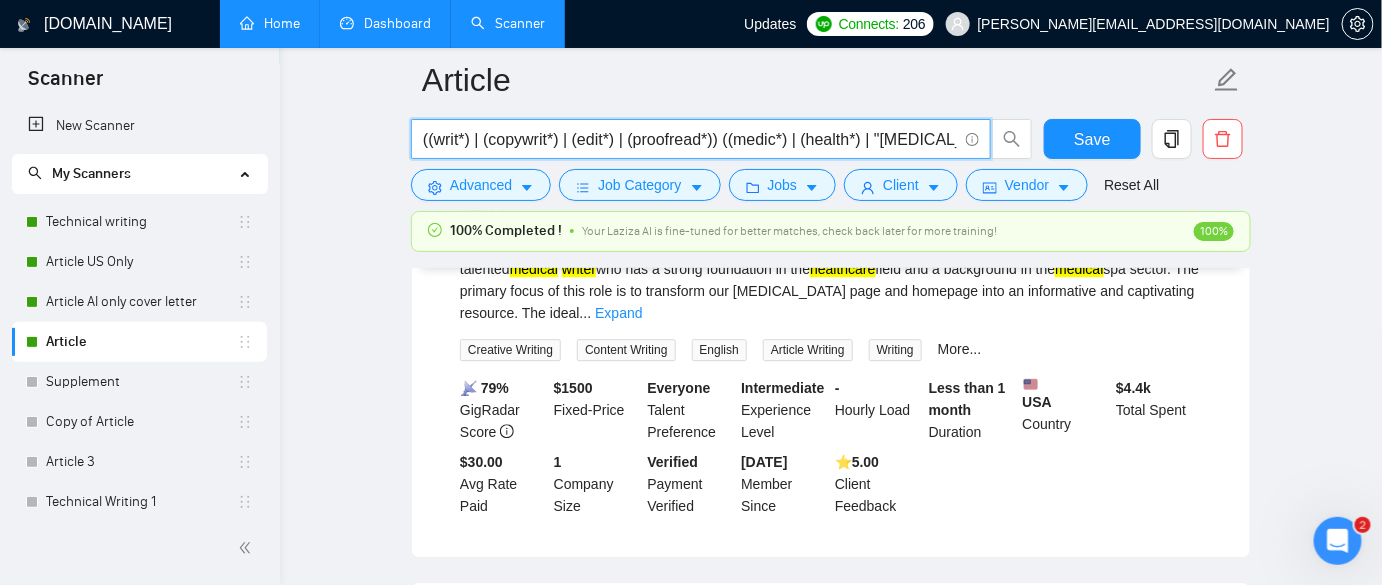 click on "((writ*) | (copywrit*) | (edit*) | (proofread*)) ((medic*) | (health*) | "[MEDICAL_DATA]" | "dietary supplement" | "dietary supplements" | "mental health") ((article*) | content | "web page" | (newsletter*) | post | (blog*) | piece | feature | story)" at bounding box center [690, 139] 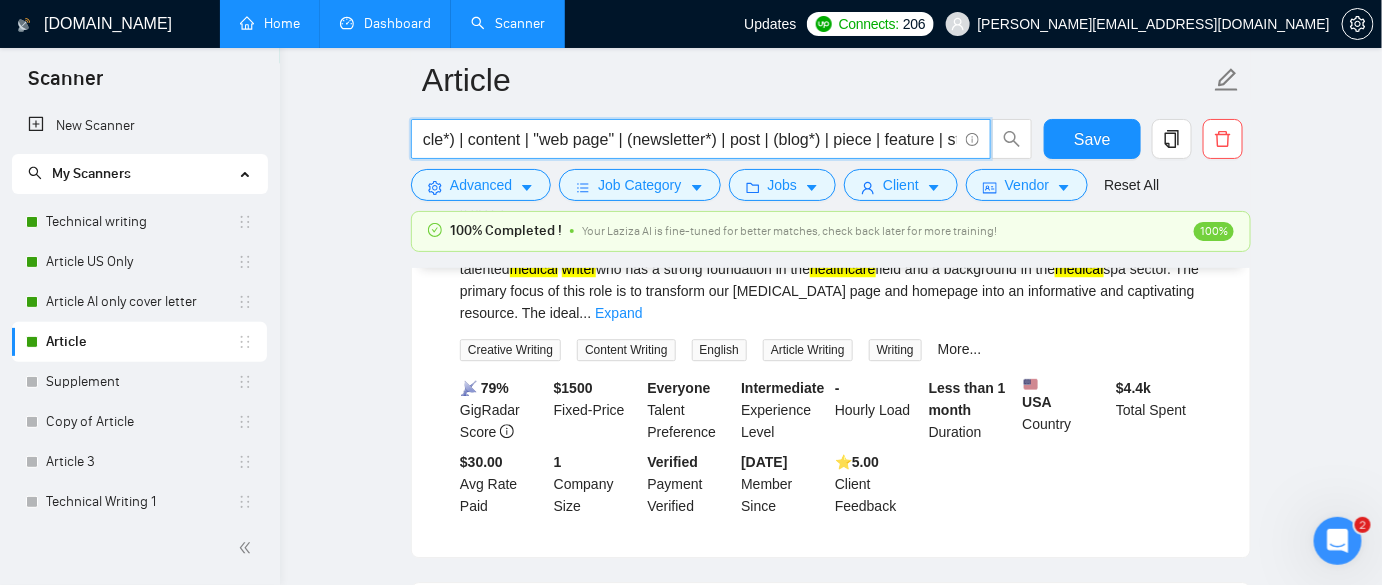 scroll, scrollTop: 0, scrollLeft: 1109, axis: horizontal 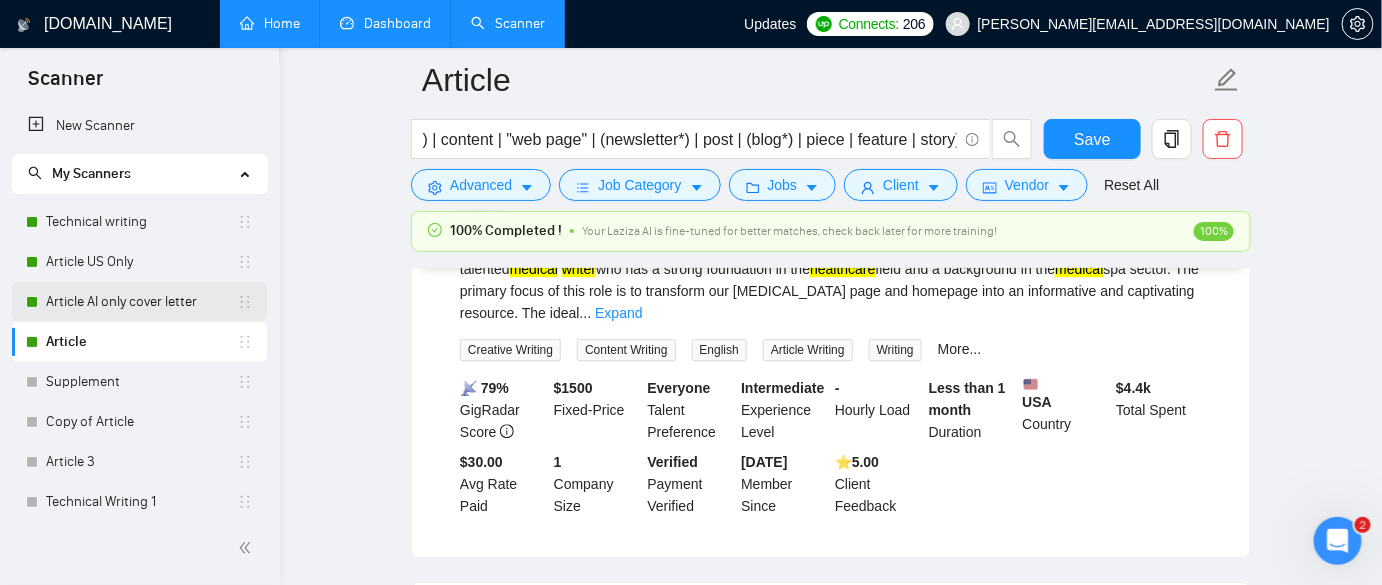 click on "Article AI only cover letter" at bounding box center [141, 302] 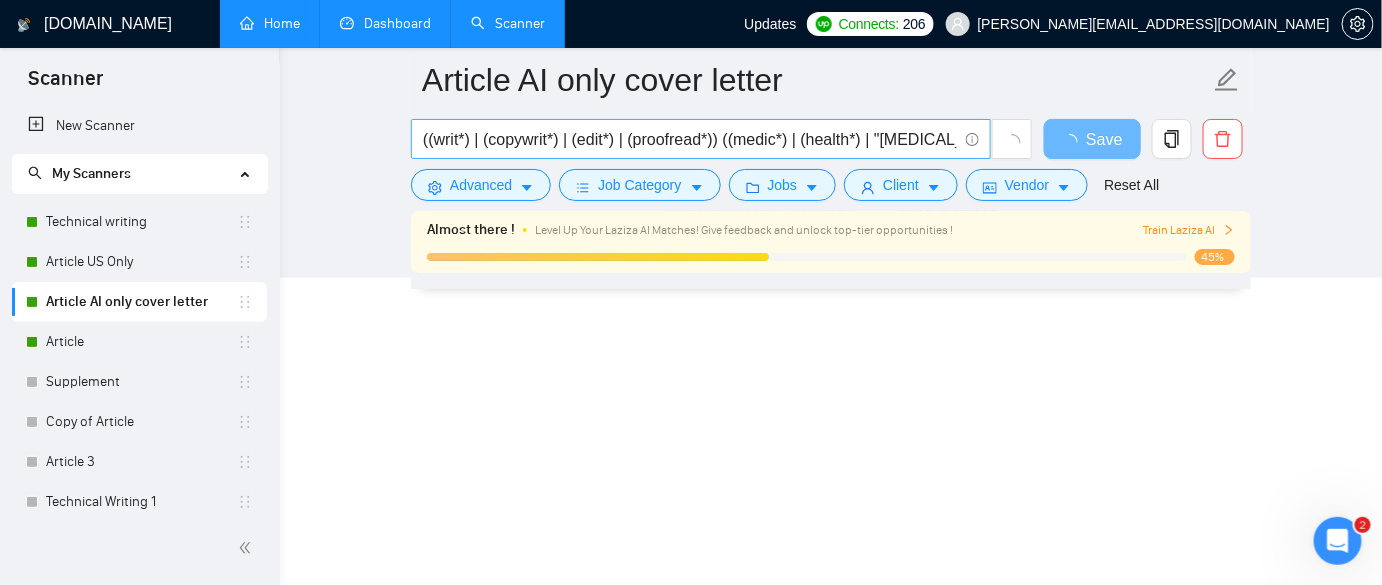 click on "((writ*) | (copywrit*) | (edit*) | (proofread*)) ((medic*) | (health*) | "[MEDICAL_DATA]" | "dietary supplement" | "dietary supplements" | "mental health") ((article*) | content | "web page" | (newsletter*) | post | (blog*) | piece | feature | story)" at bounding box center (690, 139) 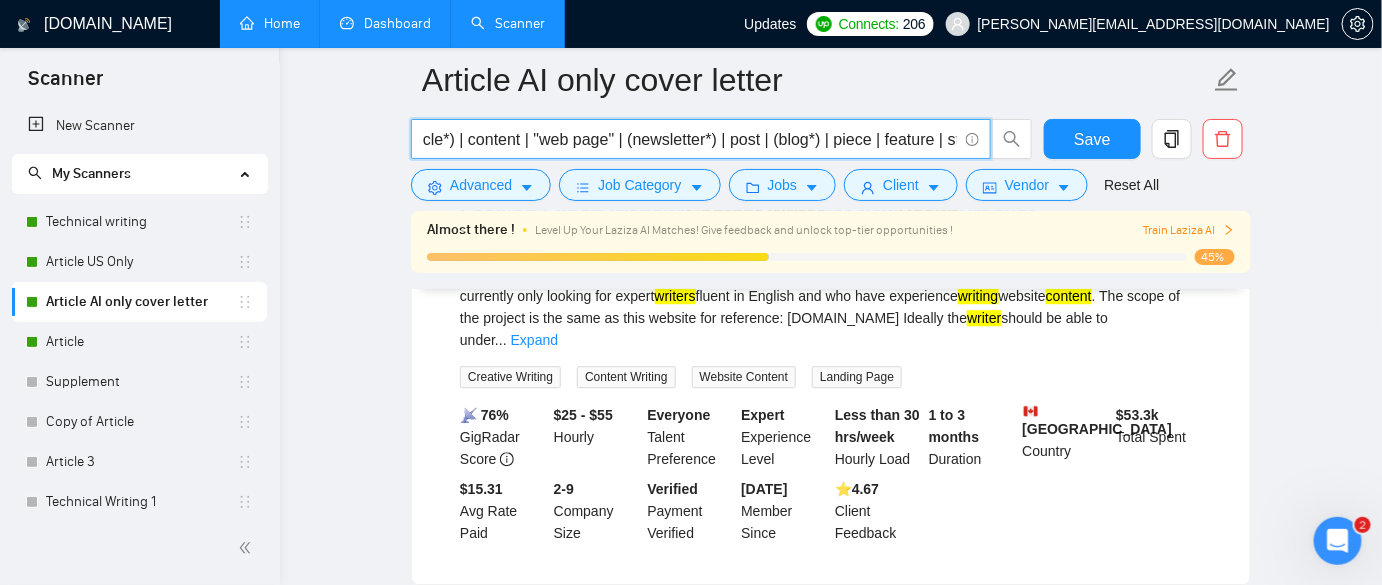 scroll, scrollTop: 0, scrollLeft: 1109, axis: horizontal 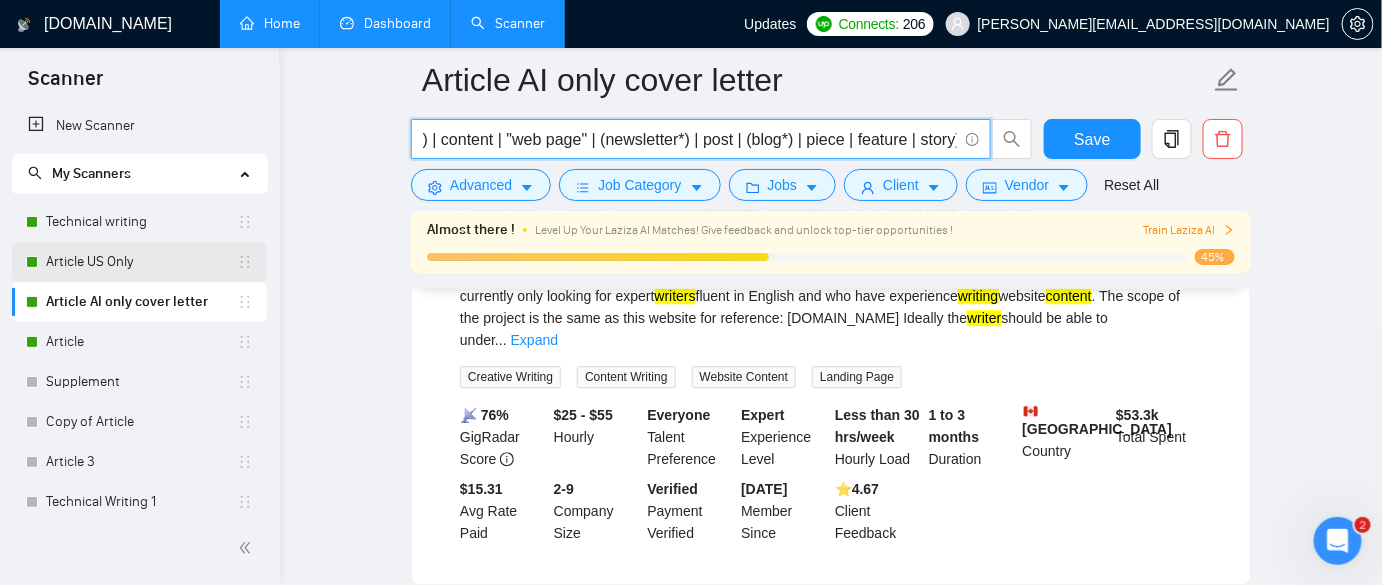 click on "Article US Only" at bounding box center [141, 262] 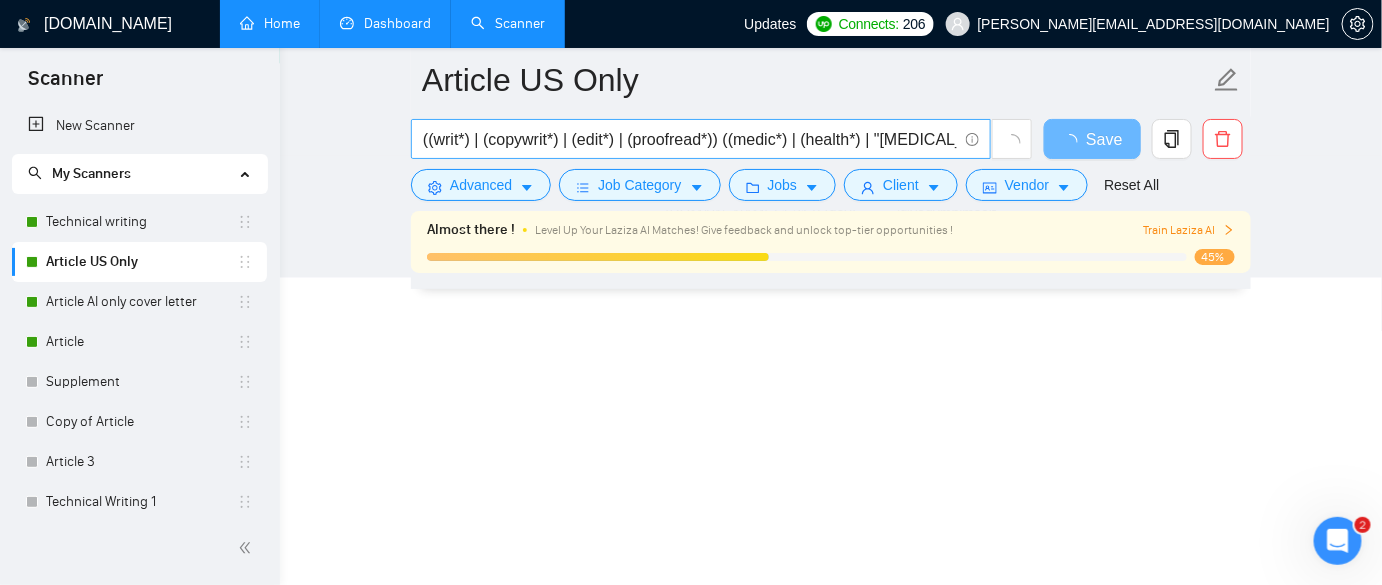 click on "((writ*) | (copywrit*) | (edit*) | (proofread*)) ((medic*) | (health*) | "[MEDICAL_DATA]" | "dietary supplement" | "dietary supplements" | "mental health") ((article*) | content | "web page" | (newsletter*) | post | (blog*) | piece | feature | story)" at bounding box center (690, 139) 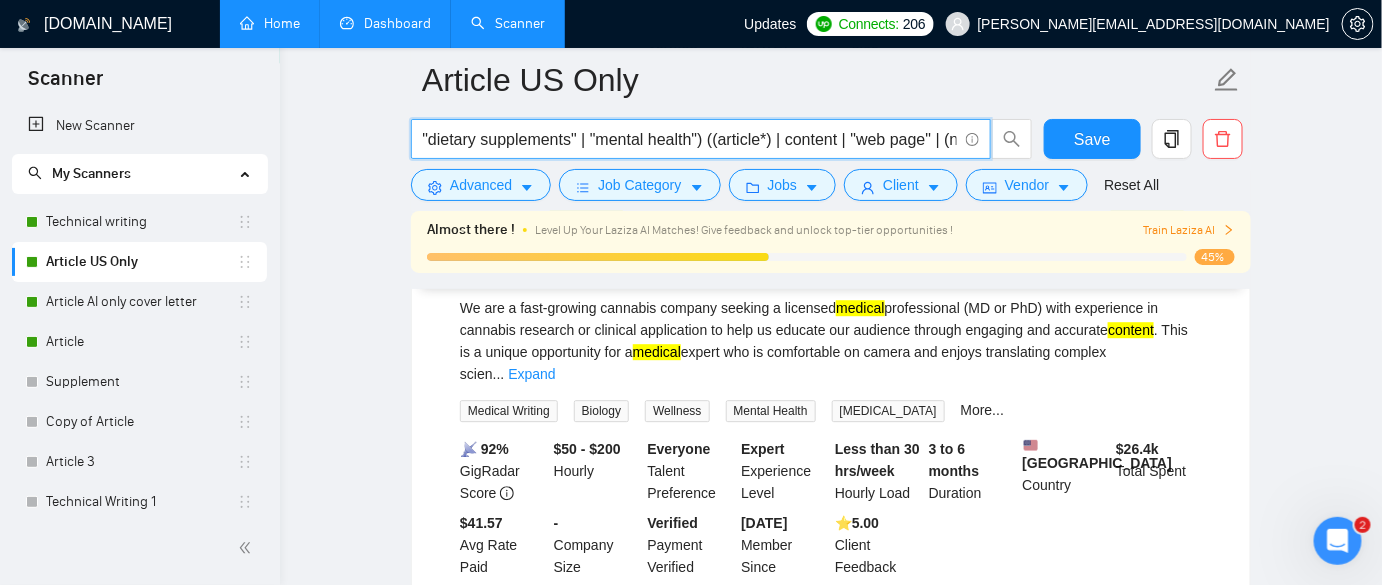 scroll, scrollTop: 0, scrollLeft: 792, axis: horizontal 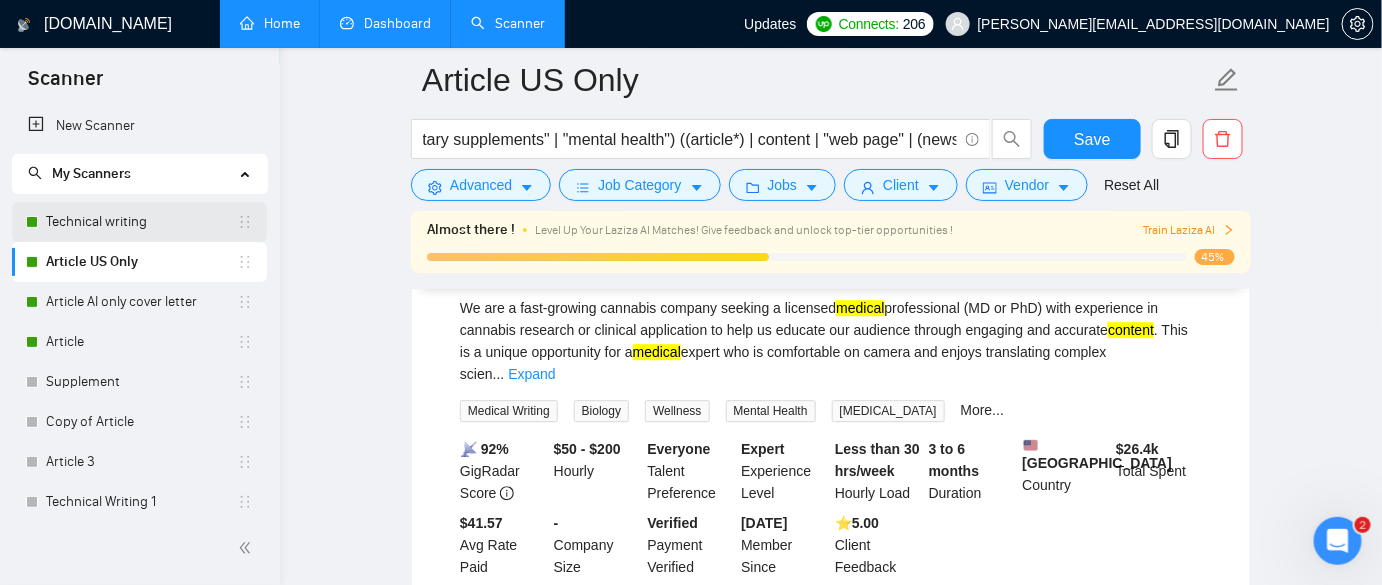 click on "Technical writing" at bounding box center [141, 222] 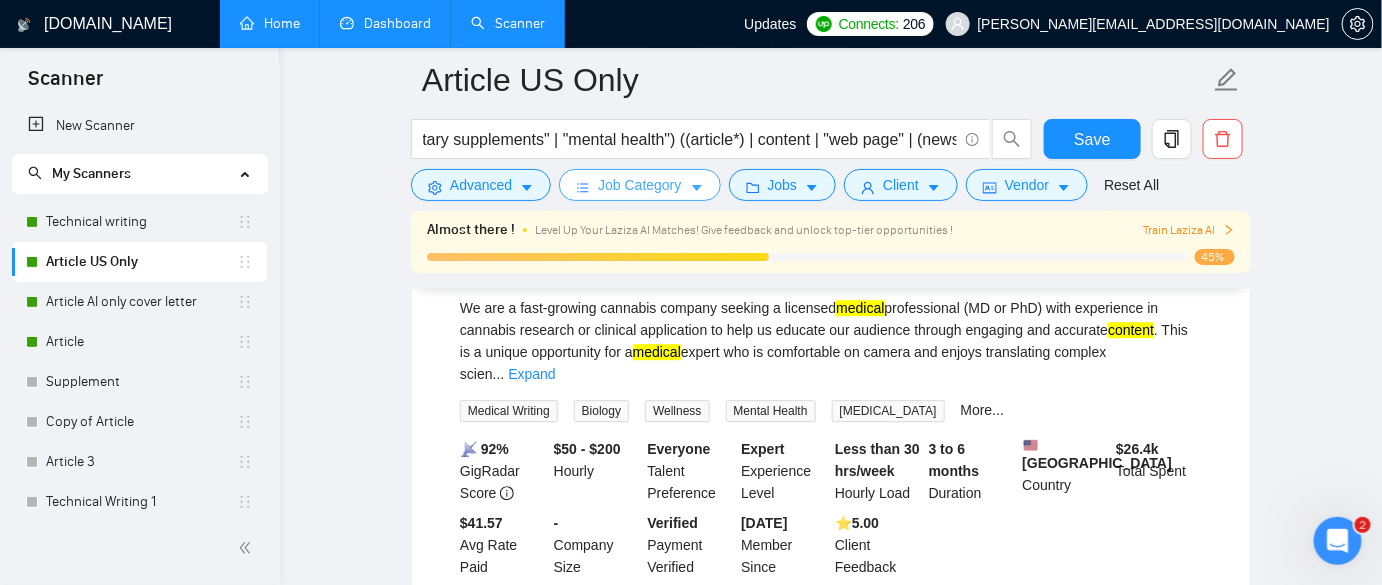 scroll, scrollTop: 0, scrollLeft: 0, axis: both 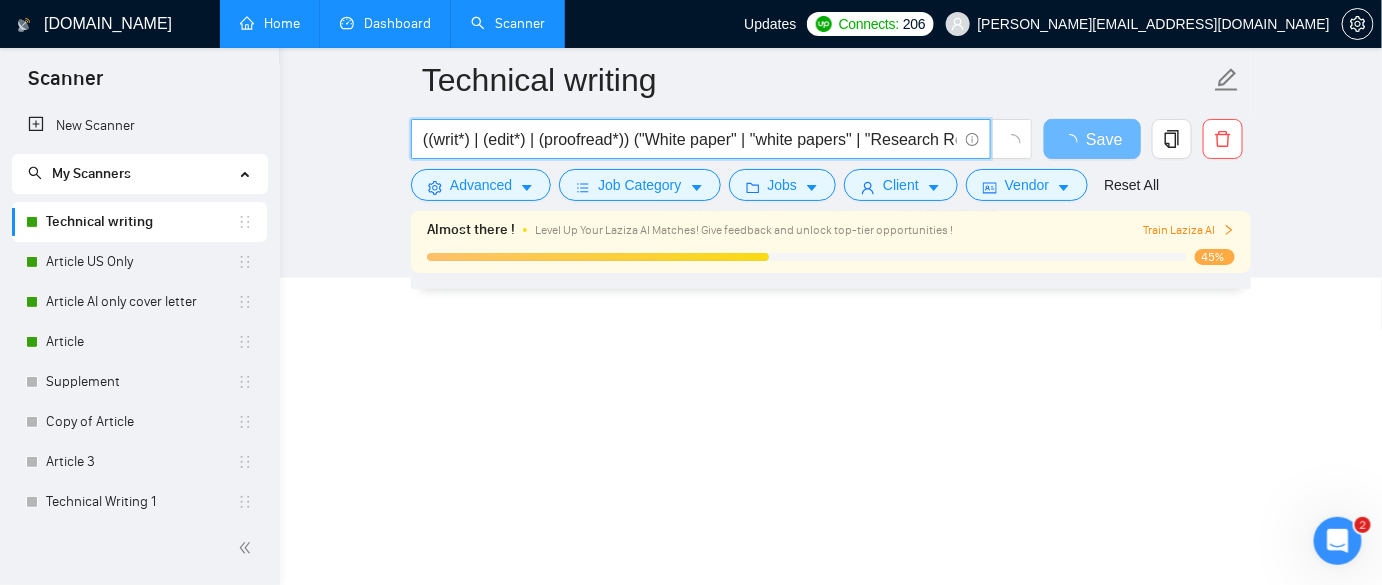 click on "((writ*) | (edit*) | (proofread*)) ("White paper" | "white papers" | "Research Report" | "research reports" | "technical brief" | "policy paper" | "position paper" | "discussion paper" | "analysis report" | "strategic document" | manuscript | "research paper" | "review paper" | "systematic review" | "Meta analysis" | "meta-analysis" | "literature search" | "literature review" | (publi*) | (CME*) | "continuing medical education") ((medic*) | (health*) | (biotech*) | "provider education" | "mental health" | PhD | MD | PharmD | EndNote | PubMed | Clinical | Pharmaceutical | Therapeutics | (Patholog*) | (Epidemiolog*) | (Genetic*) | (Microbiolog*) | (Immunolog*) | (Pharmacolog*)  | (Dermatolog*) | (Pulmonolog*) | (Urolog*) | (Pharmacist*) | Naturopath | (Metaboli*) | Chronic | Acute | Diagnosis | Prognosis | (Surge*) | Rehabilitation | Wellness | Lifestyle | "Chronic disease" | "Preventive care" | "Patient care")" at bounding box center (690, 139) 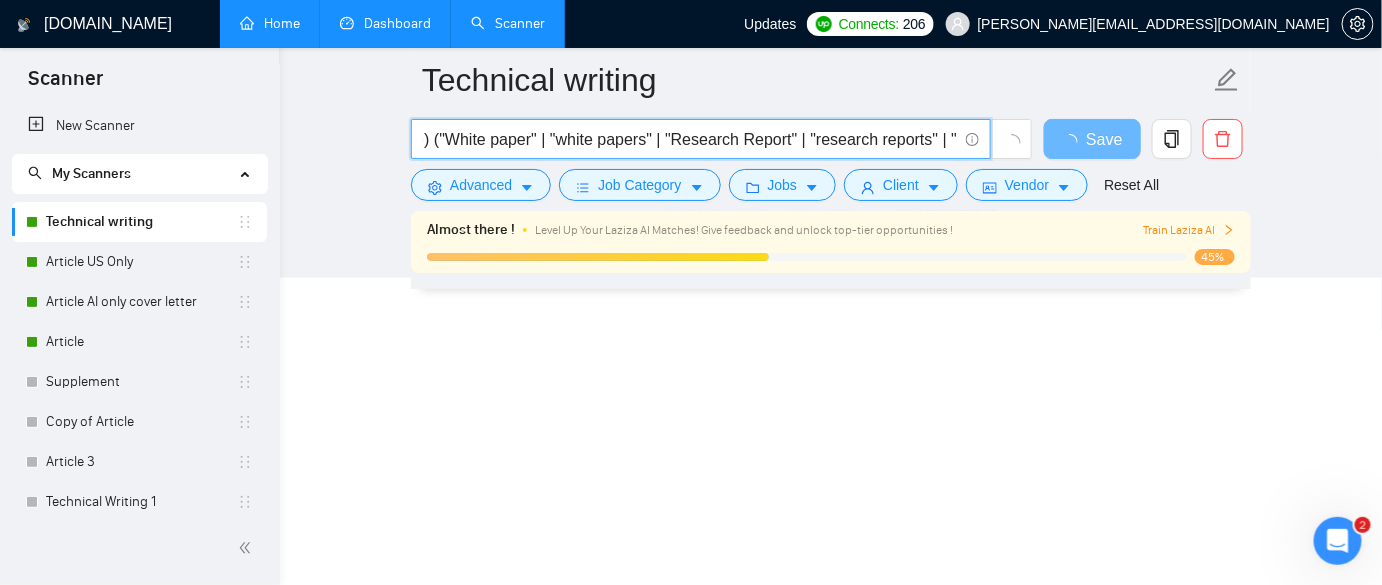 scroll, scrollTop: 0, scrollLeft: 238, axis: horizontal 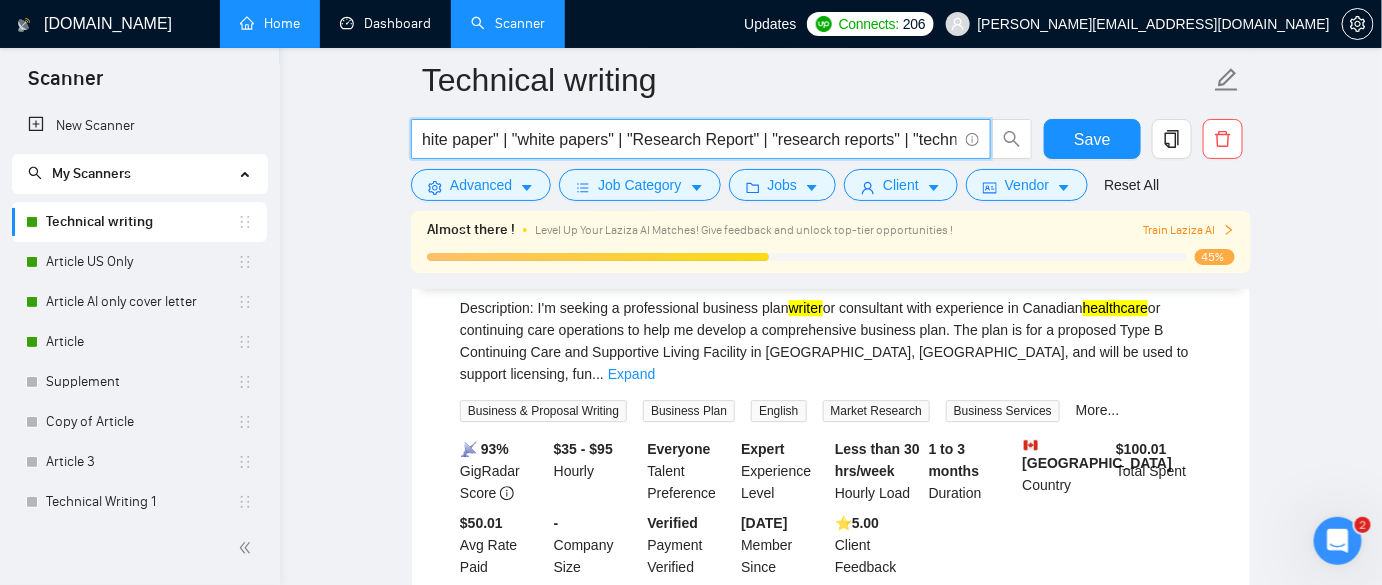 drag, startPoint x: 374, startPoint y: 25, endPoint x: 494, endPoint y: 578, distance: 565.8701 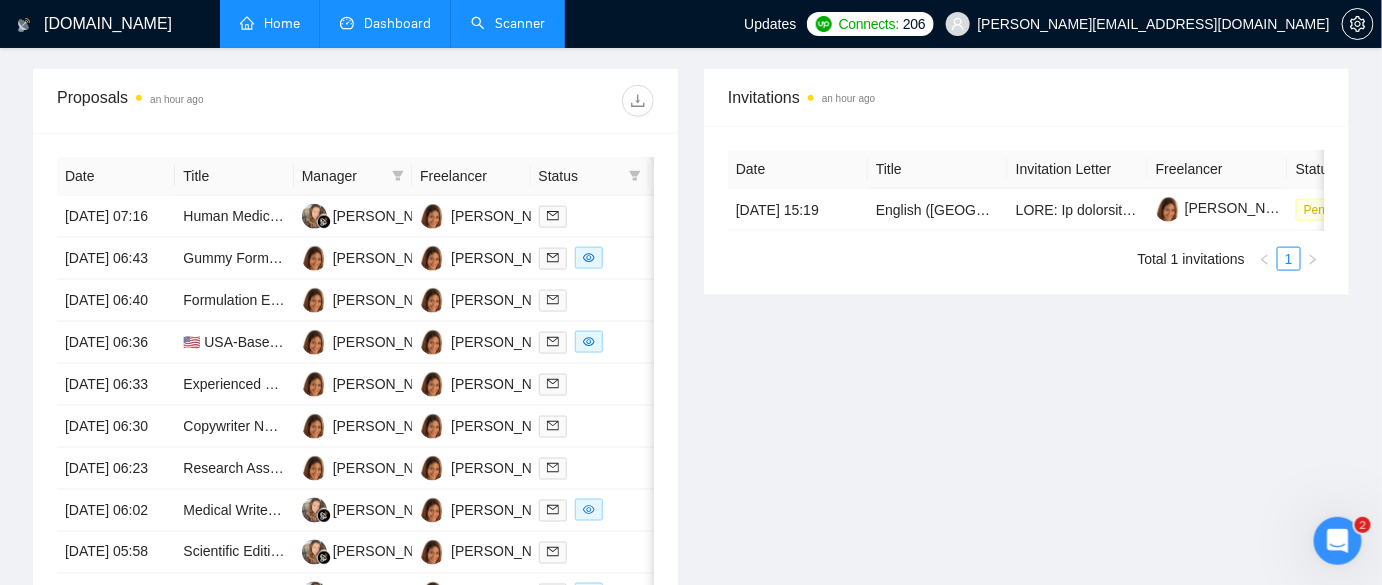 scroll, scrollTop: 622, scrollLeft: 0, axis: vertical 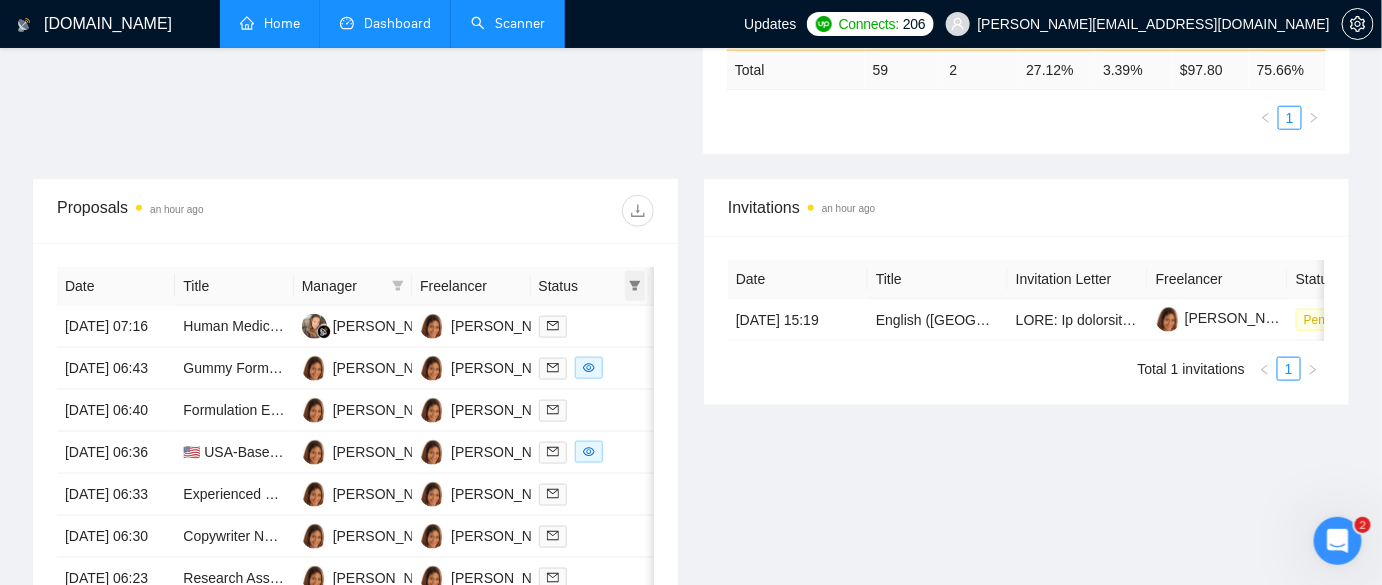 click 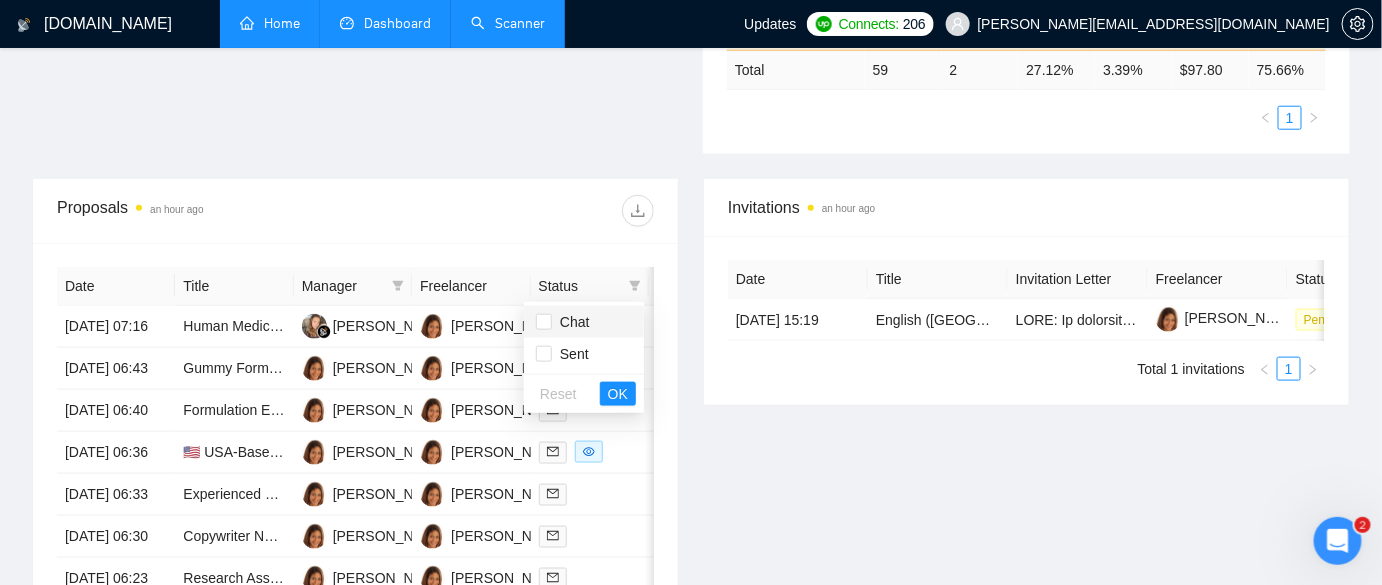 click on "Chat" at bounding box center (571, 322) 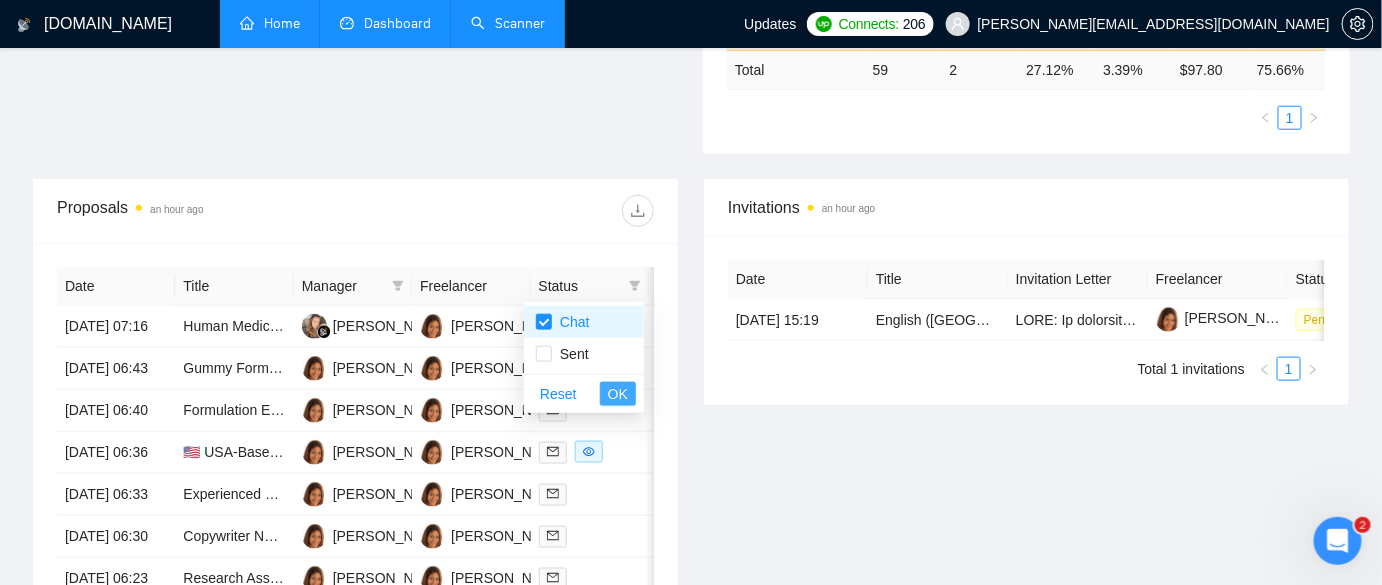 click on "OK" at bounding box center [618, 394] 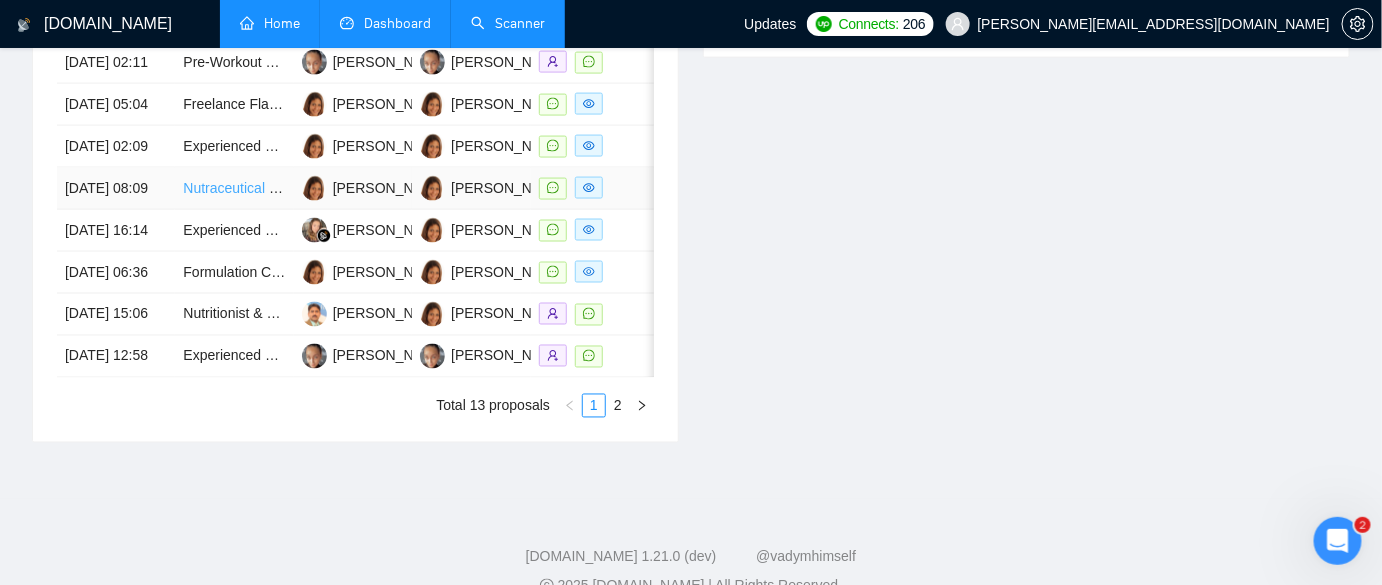 scroll, scrollTop: 1077, scrollLeft: 0, axis: vertical 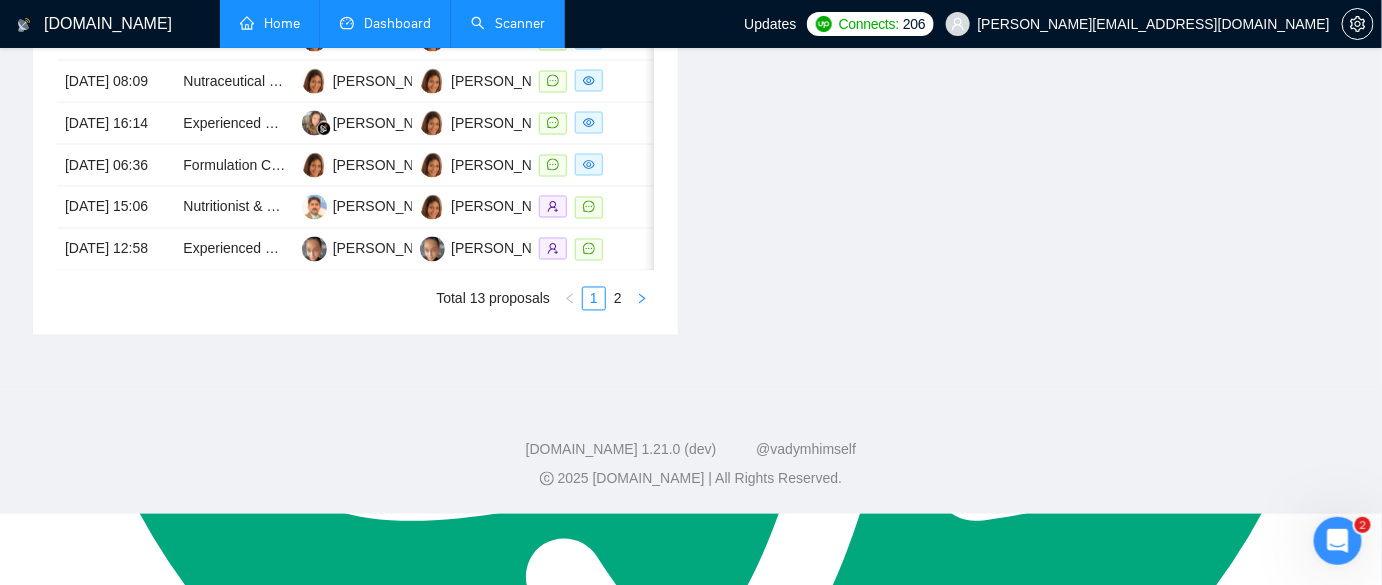 click 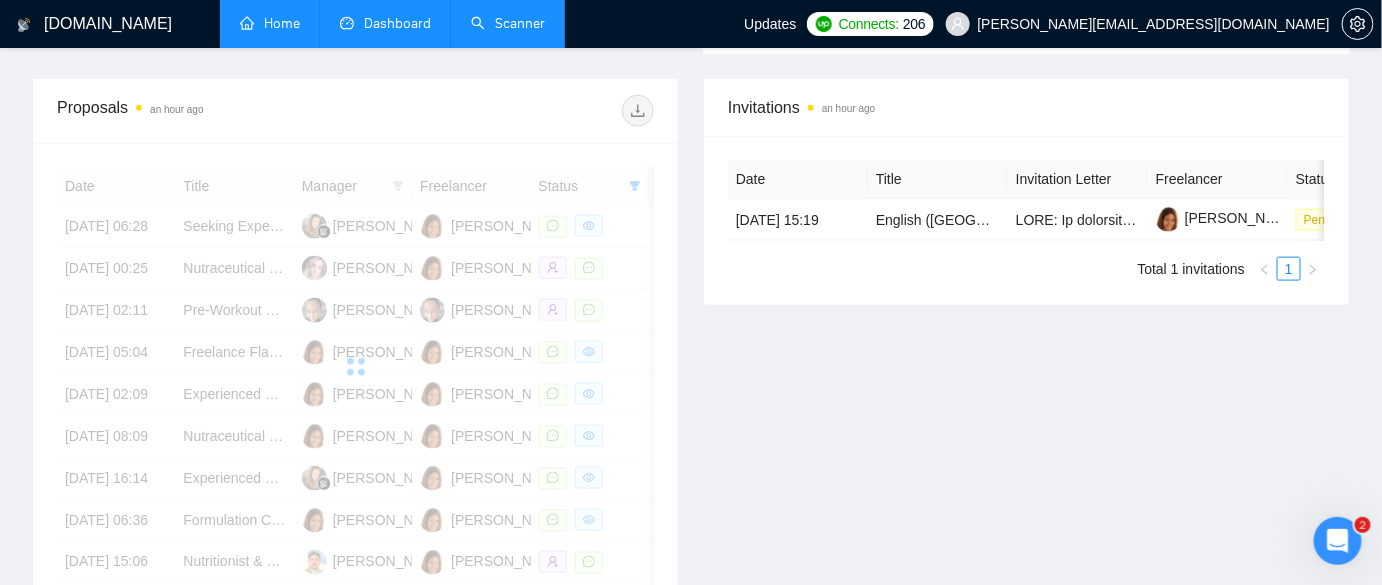 scroll, scrollTop: 713, scrollLeft: 0, axis: vertical 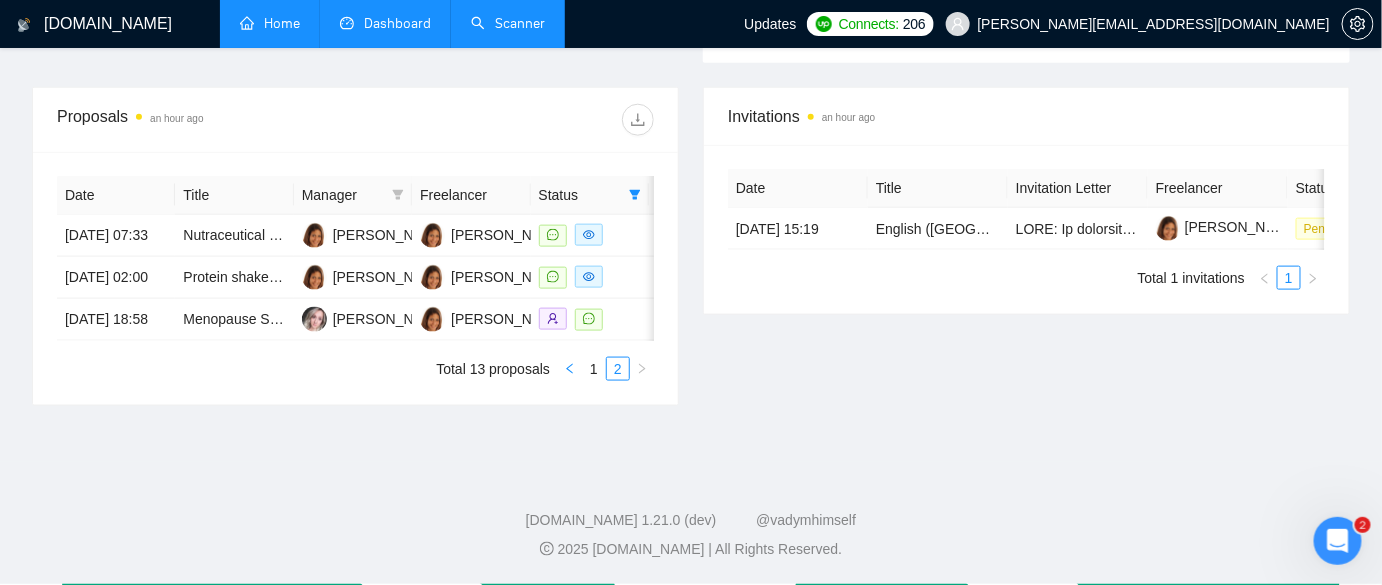 click 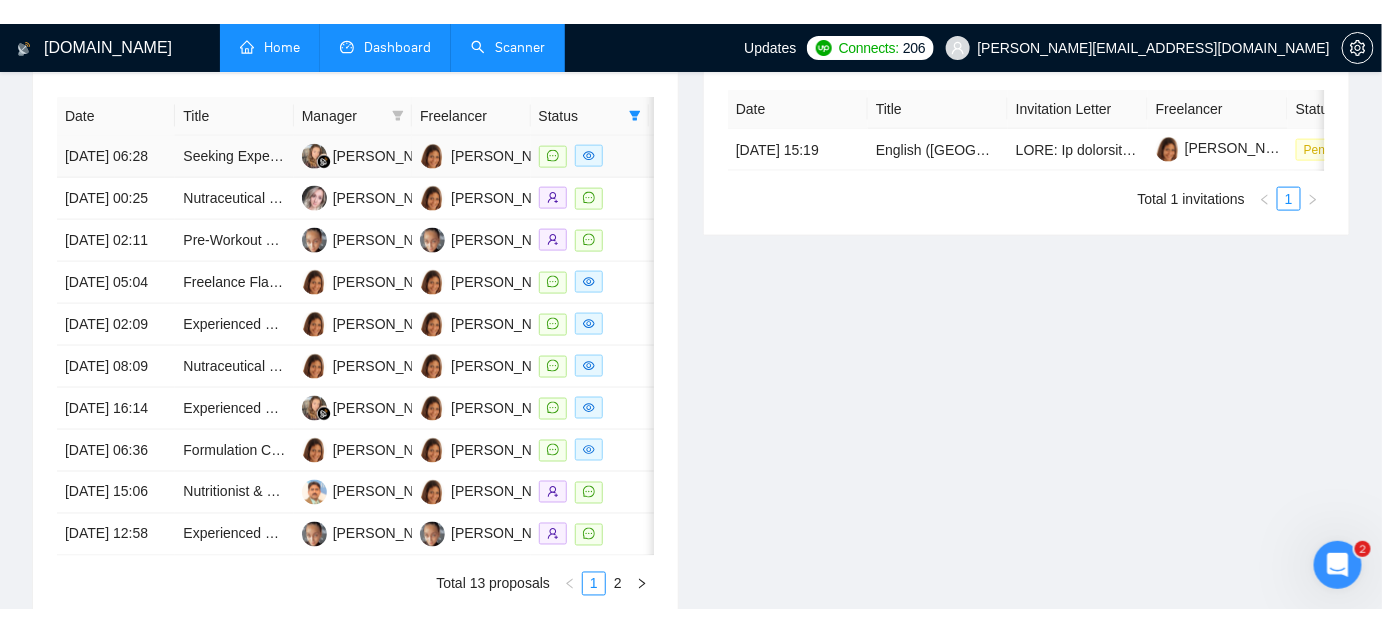 scroll, scrollTop: 818, scrollLeft: 0, axis: vertical 